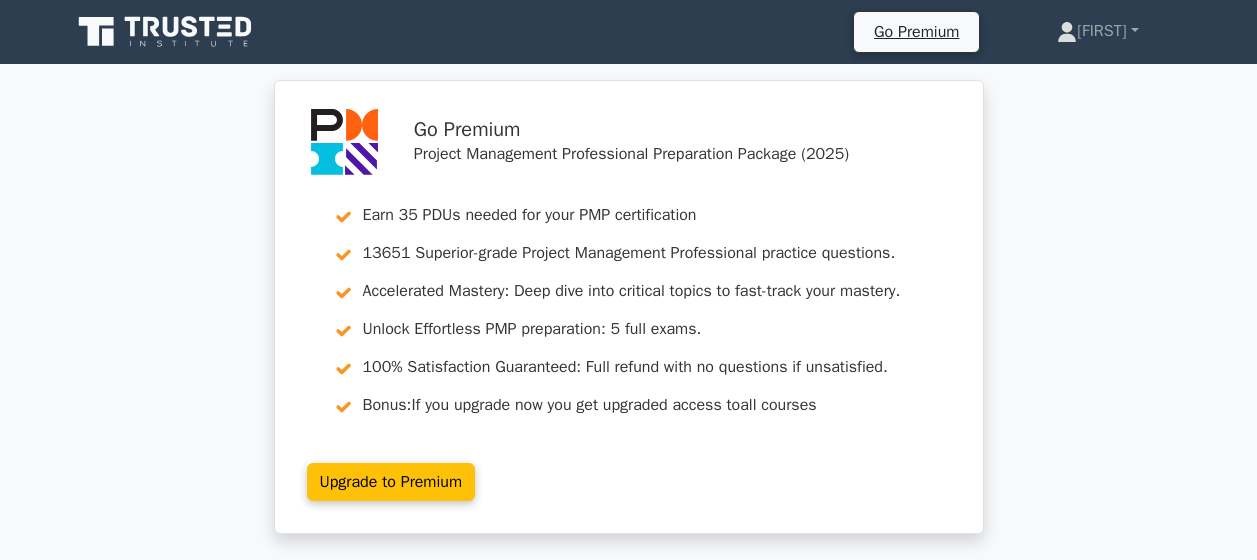scroll, scrollTop: 0, scrollLeft: 0, axis: both 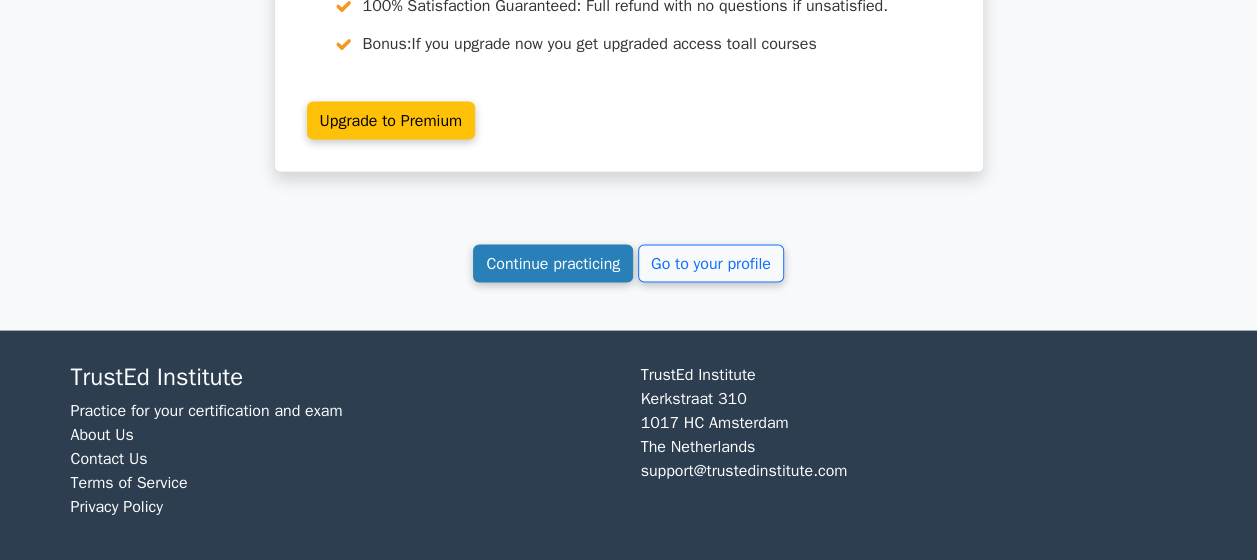 click on "Continue practicing" at bounding box center (553, 264) 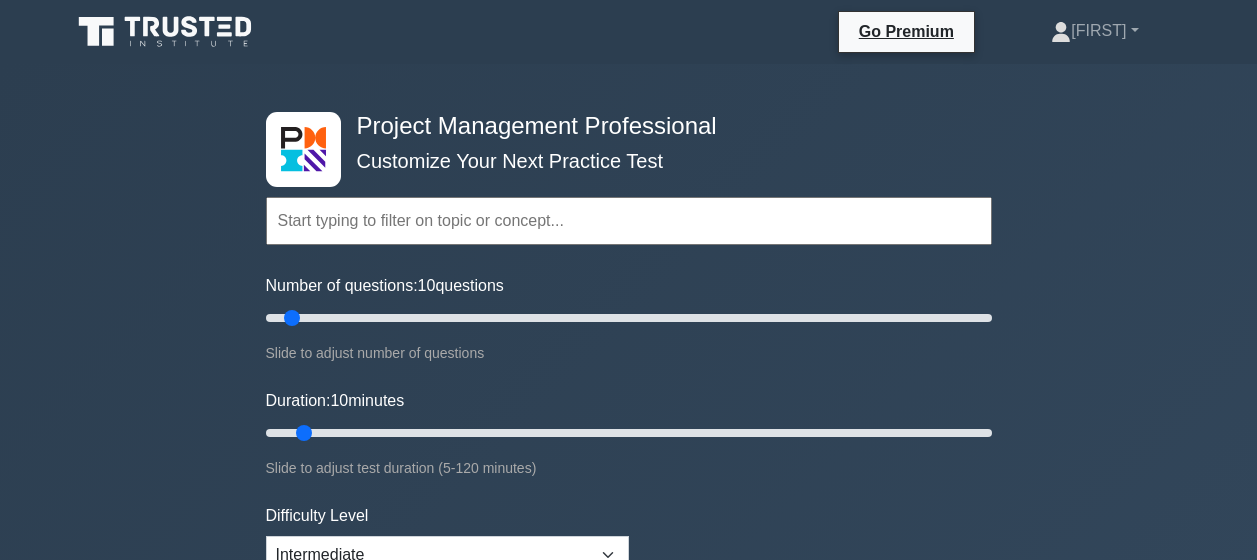 scroll, scrollTop: 0, scrollLeft: 0, axis: both 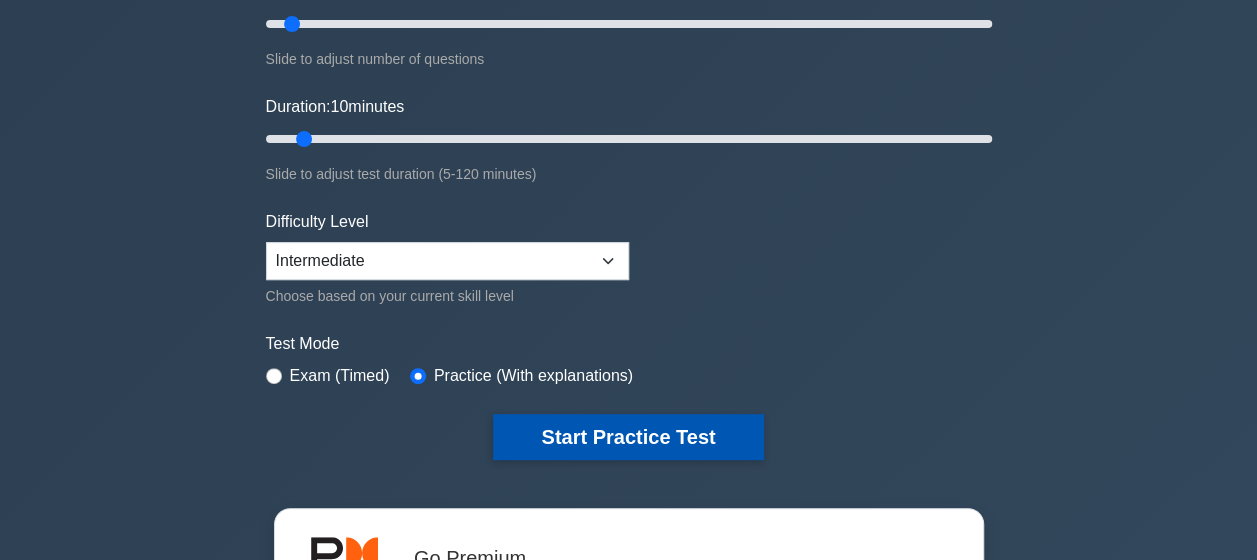 click on "Start Practice Test" at bounding box center (628, 437) 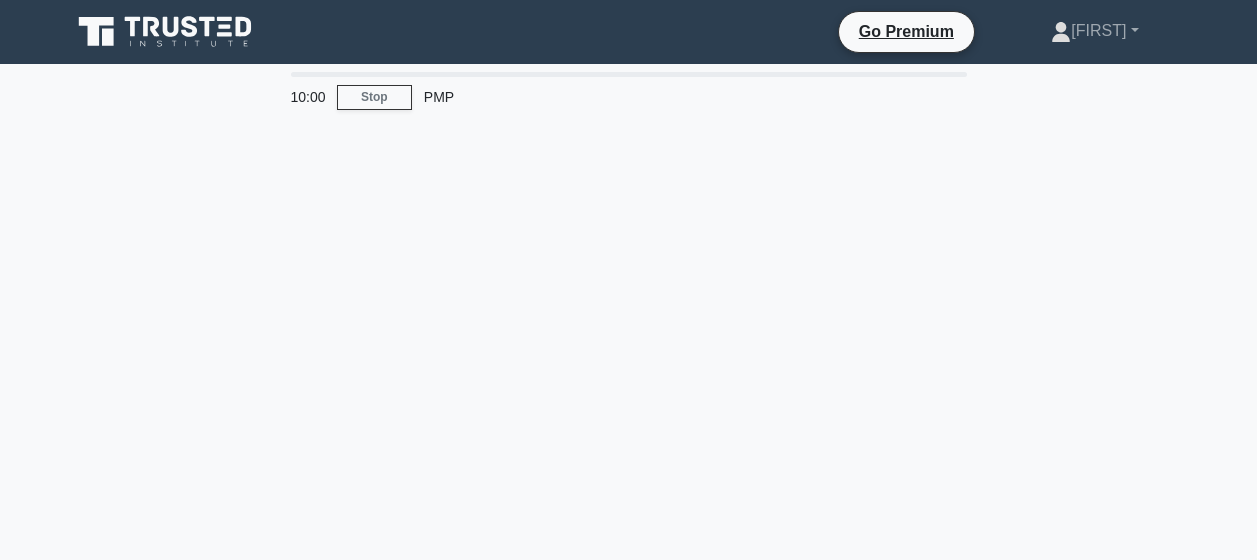 scroll, scrollTop: 0, scrollLeft: 0, axis: both 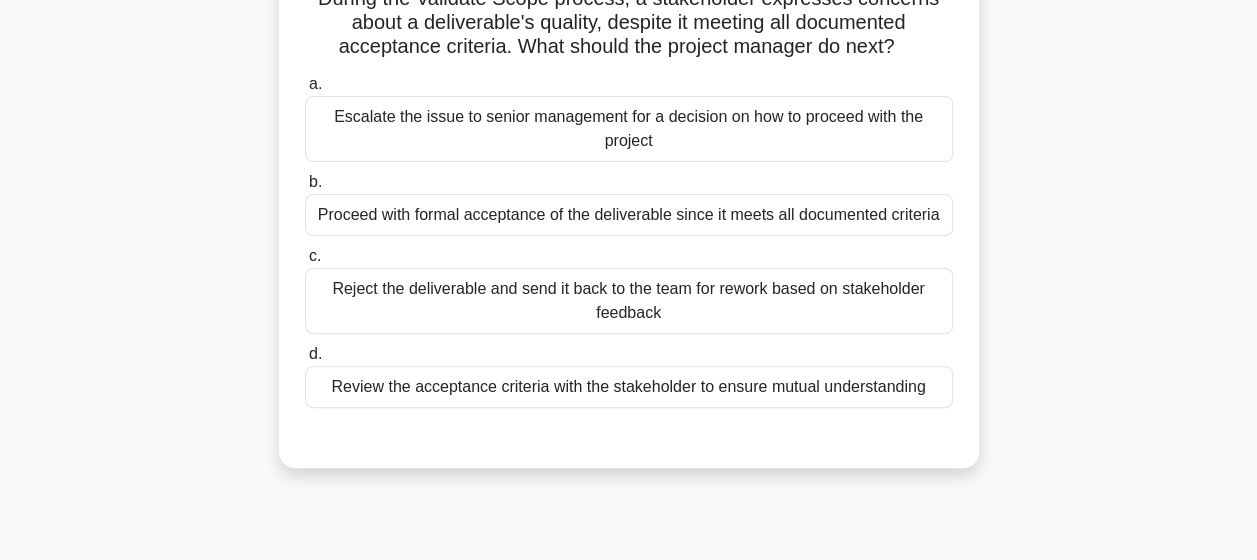 click on "Review the acceptance criteria with the stakeholder to ensure mutual understanding" at bounding box center [629, 387] 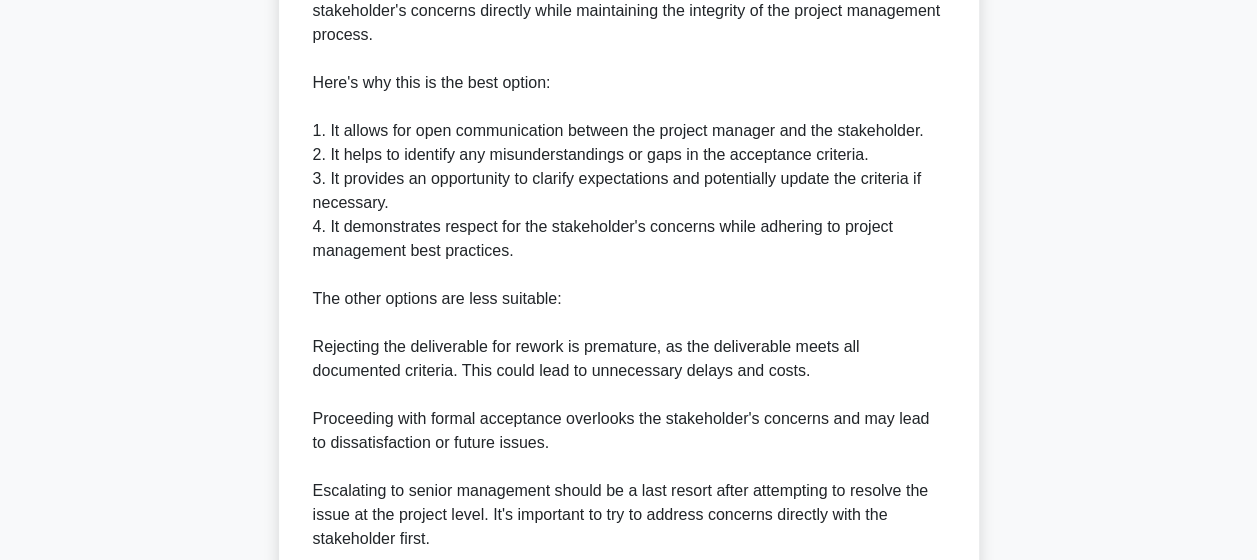 scroll, scrollTop: 958, scrollLeft: 0, axis: vertical 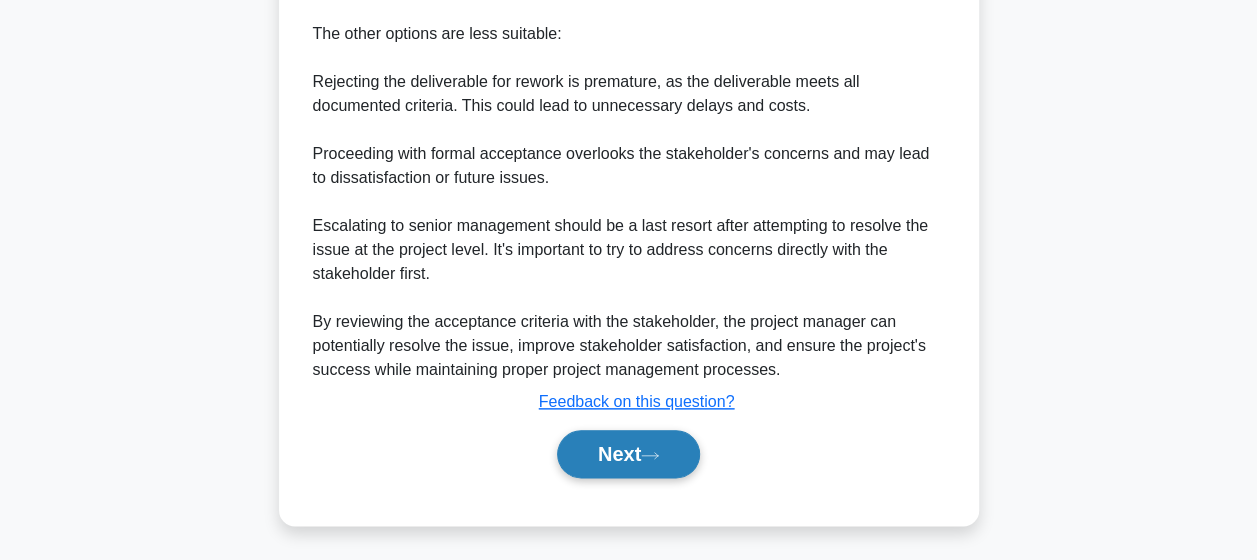 click on "Next" at bounding box center (628, 454) 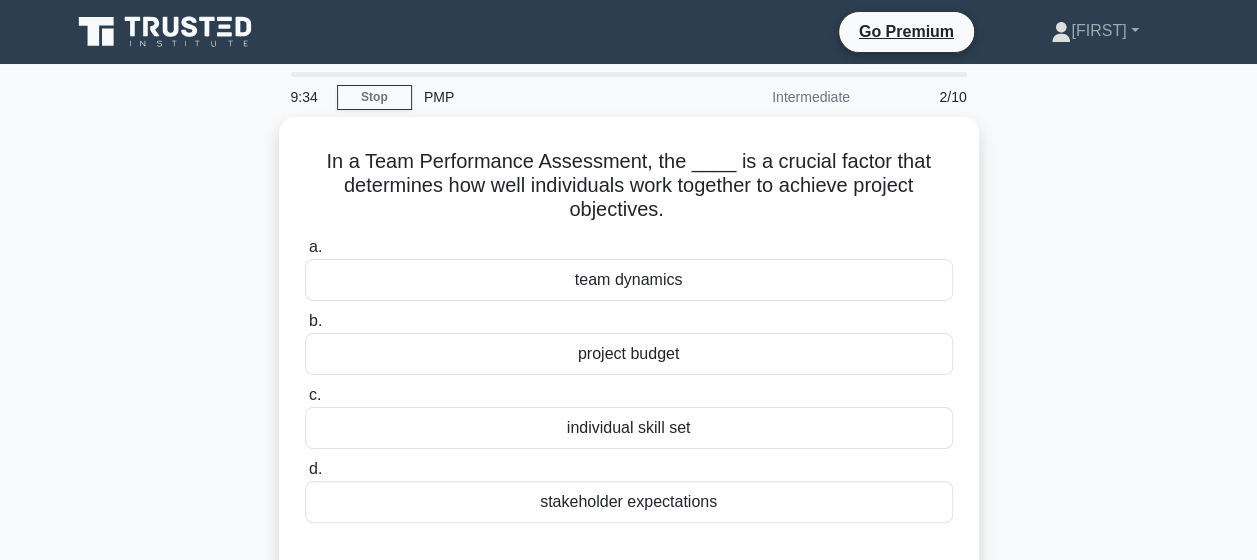 scroll, scrollTop: 74, scrollLeft: 0, axis: vertical 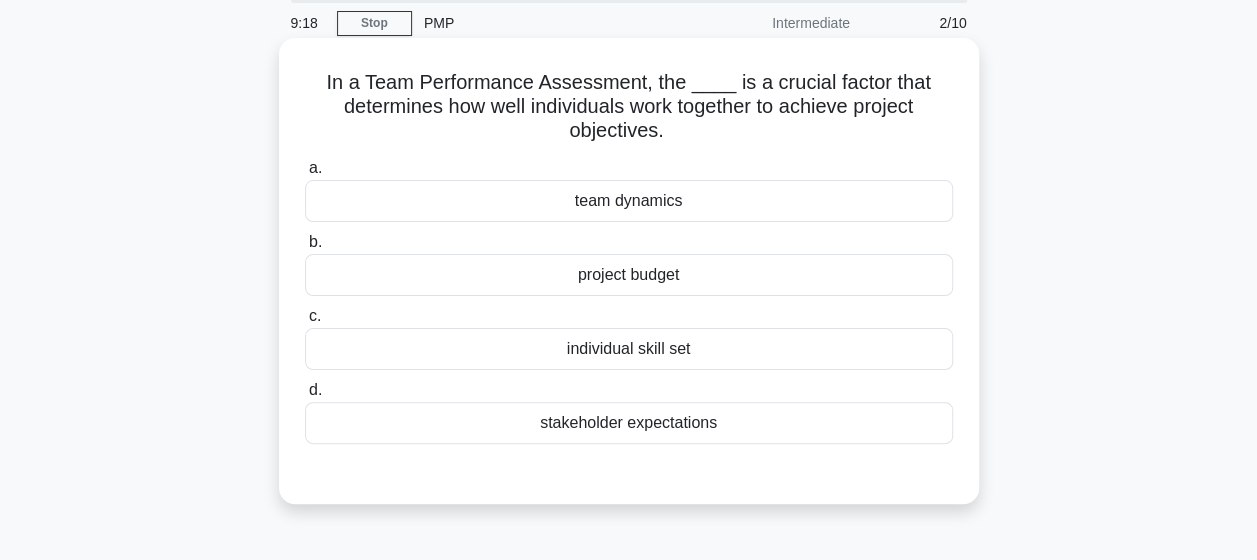 click on "team dynamics" at bounding box center (629, 201) 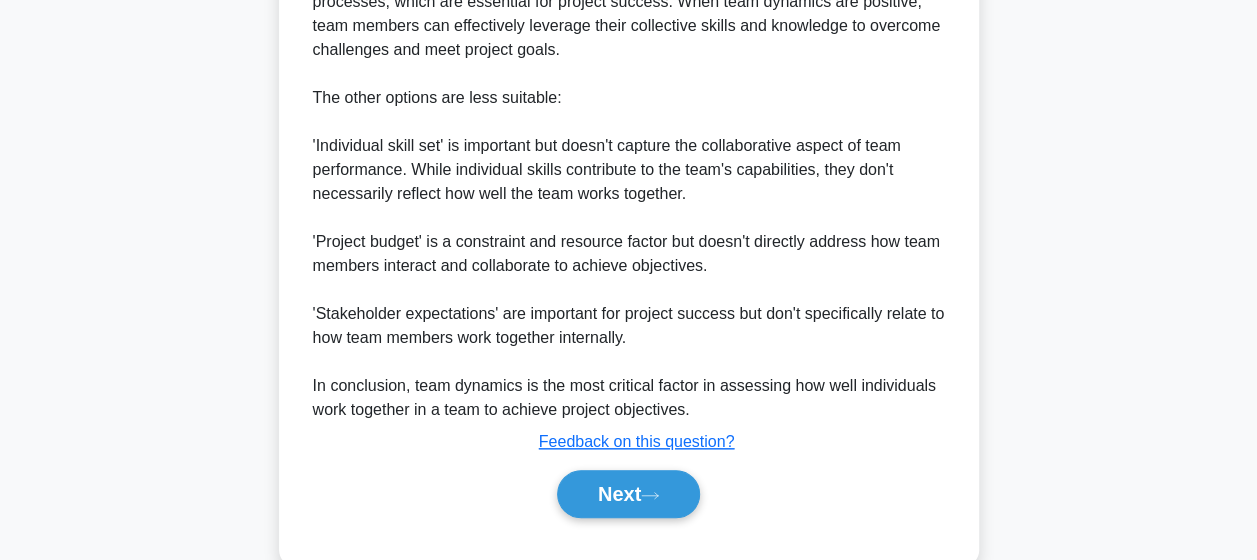 scroll, scrollTop: 800, scrollLeft: 0, axis: vertical 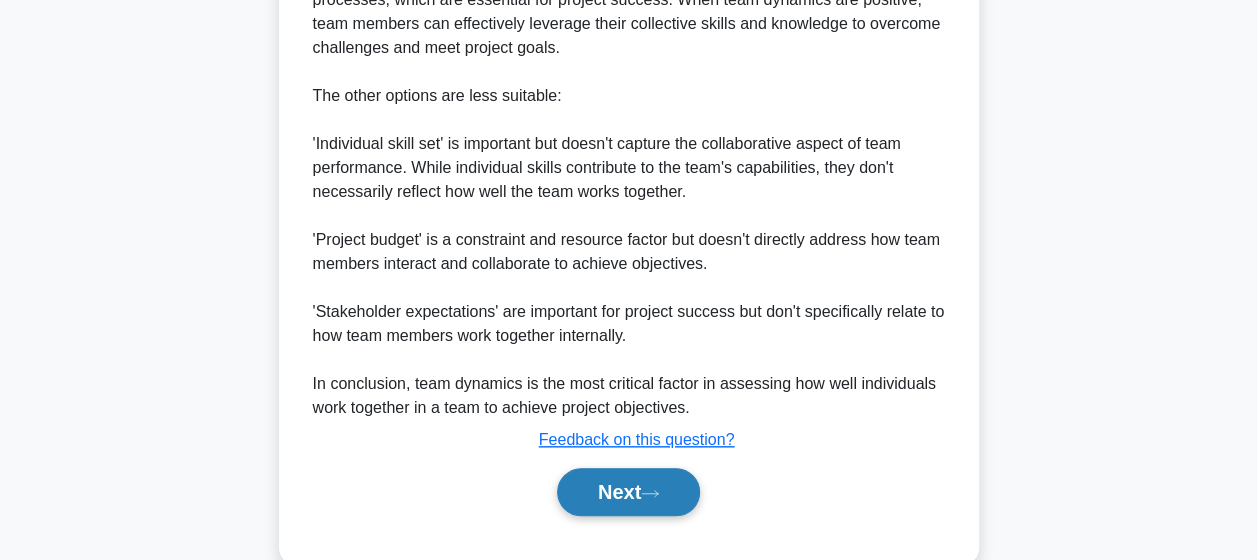 click on "Next" at bounding box center (628, 492) 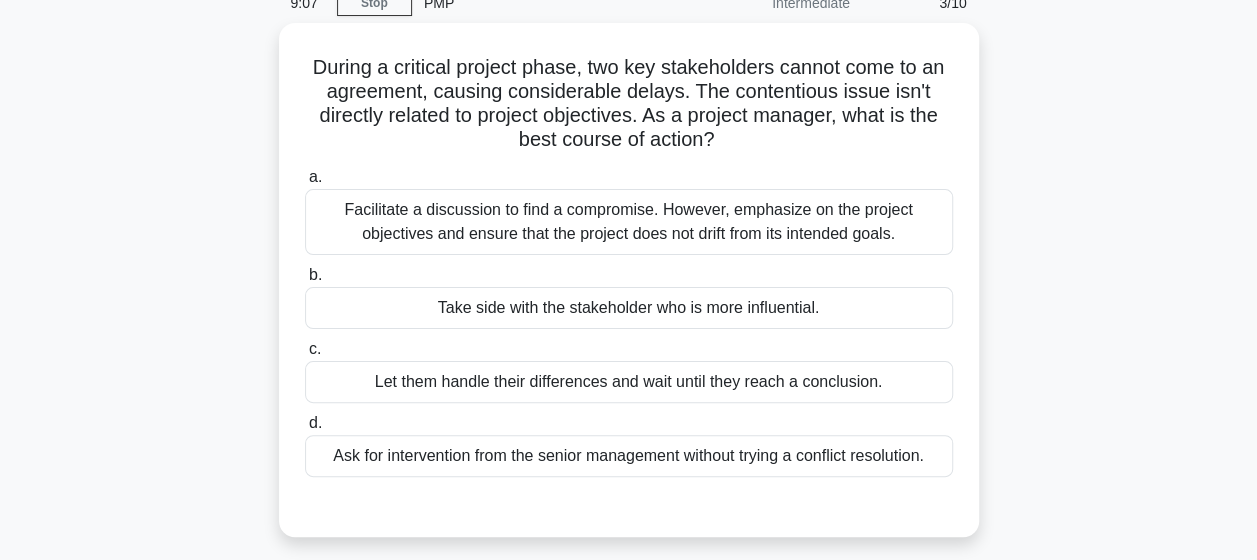 scroll, scrollTop: 83, scrollLeft: 0, axis: vertical 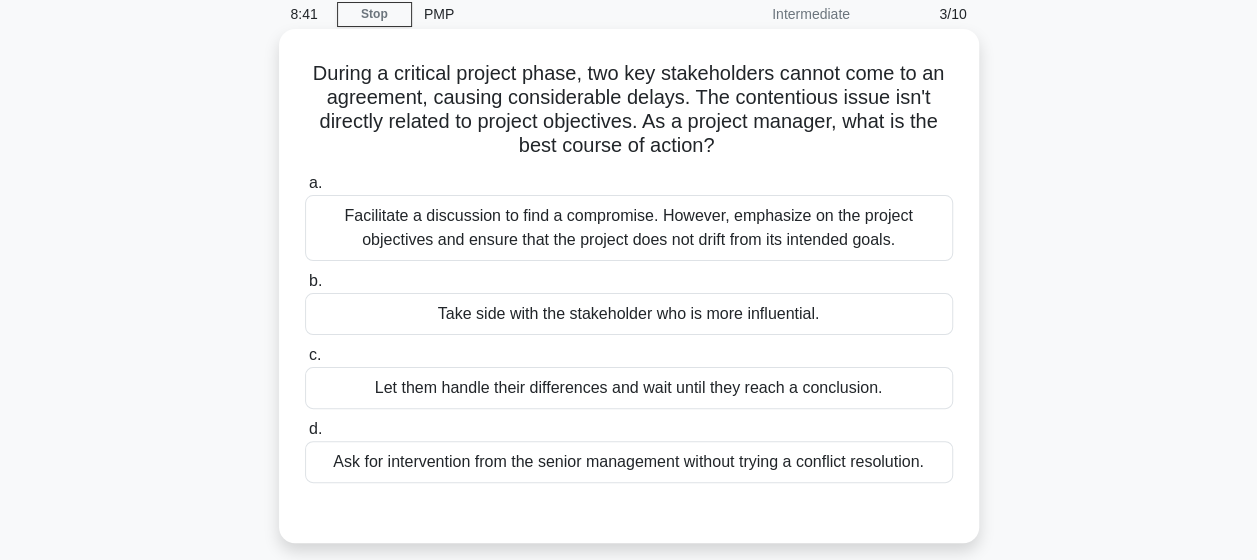 click on "Facilitate a discussion to find a compromise. However, emphasize on the project objectives and ensure that the project does not drift from its intended goals." at bounding box center (629, 228) 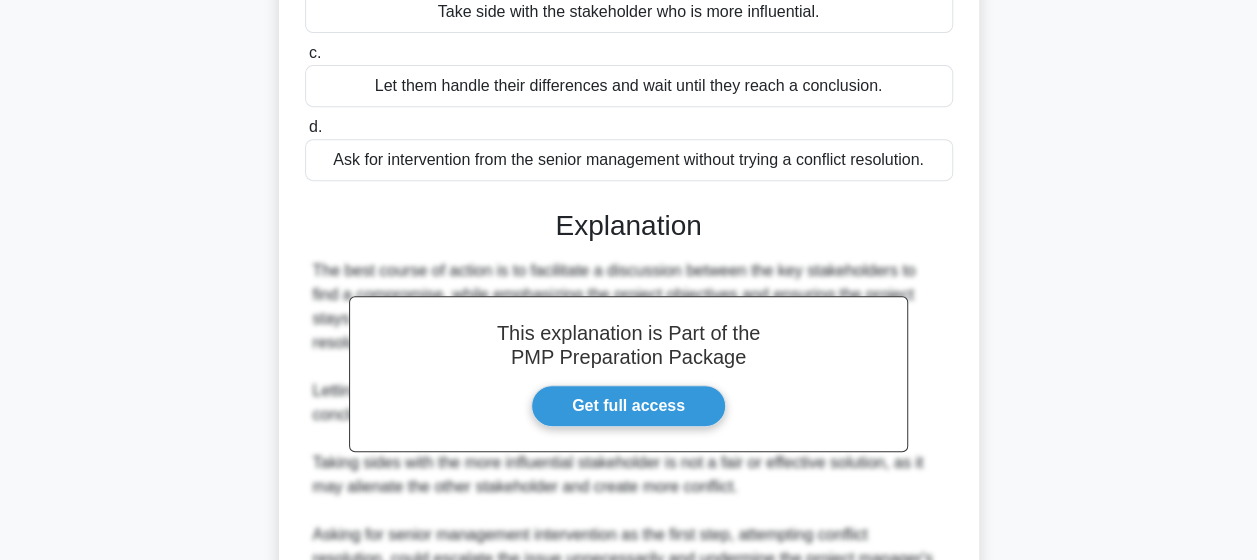 scroll, scrollTop: 598, scrollLeft: 0, axis: vertical 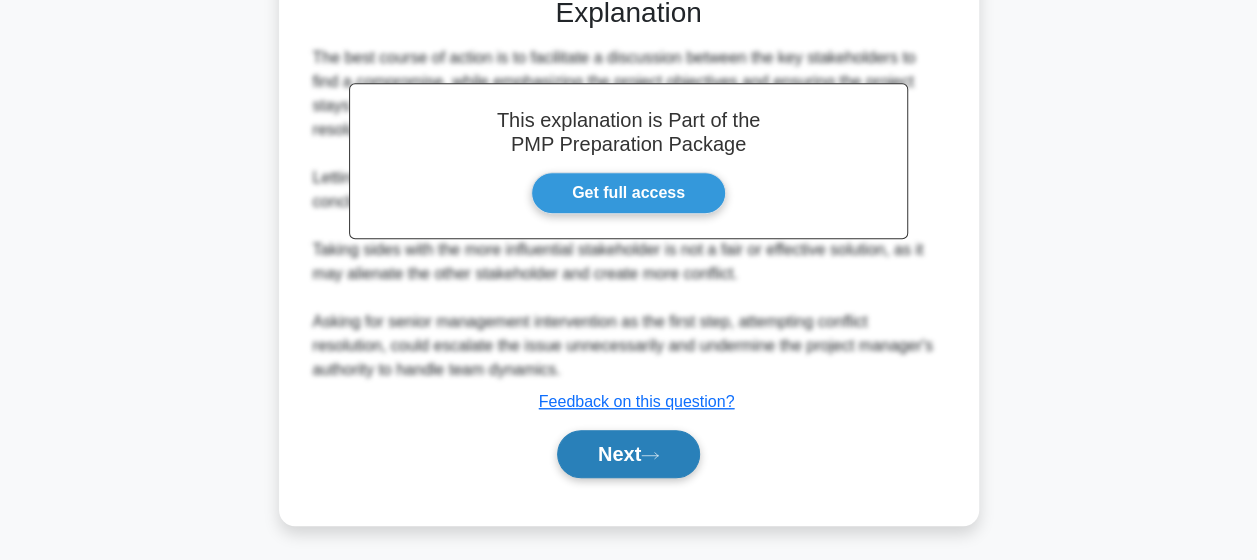 click on "Next" at bounding box center (628, 454) 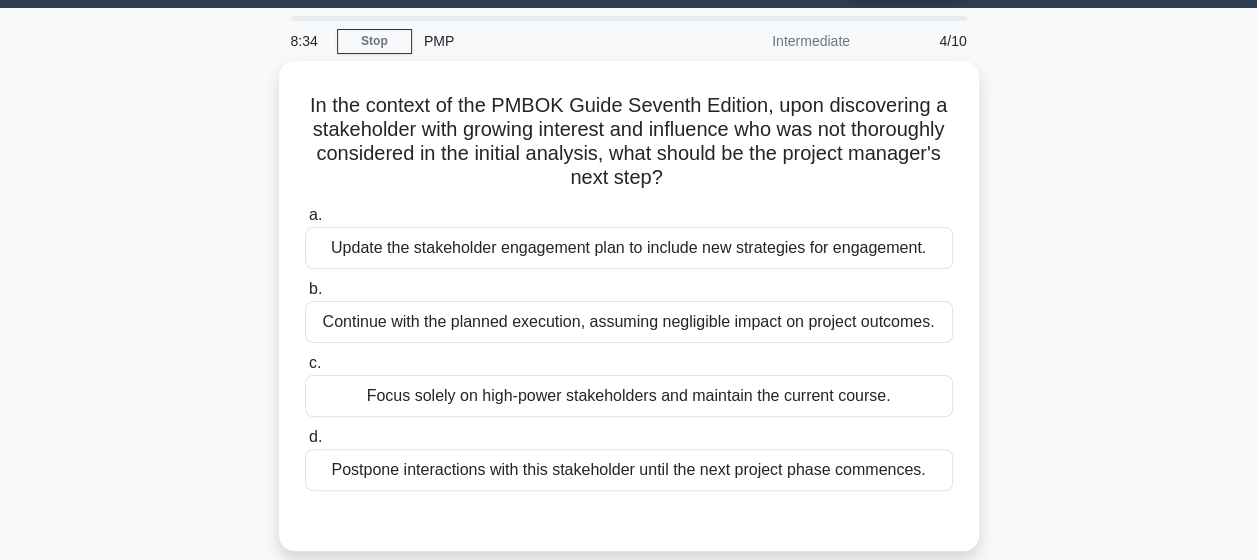 scroll, scrollTop: 56, scrollLeft: 0, axis: vertical 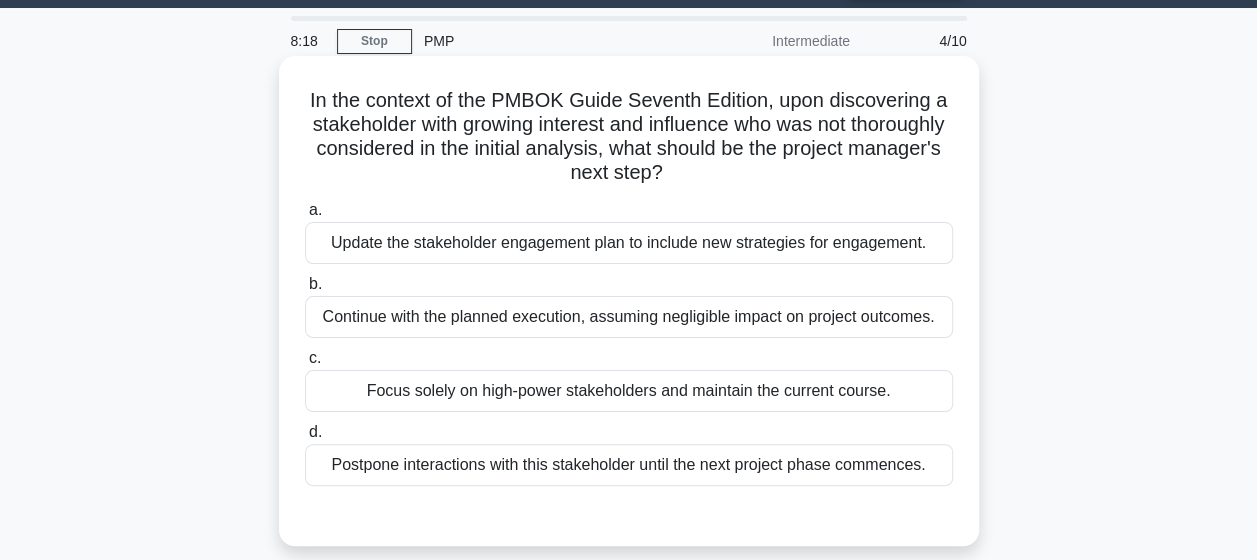 click on "Update the stakeholder engagement plan to include new strategies for engagement." at bounding box center [629, 243] 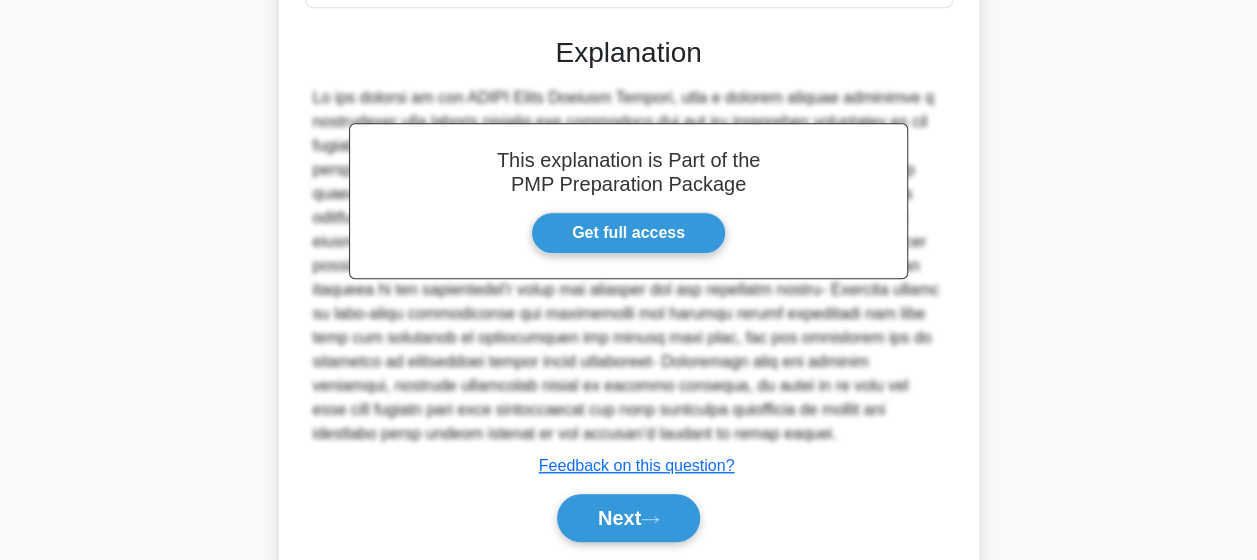 scroll, scrollTop: 562, scrollLeft: 0, axis: vertical 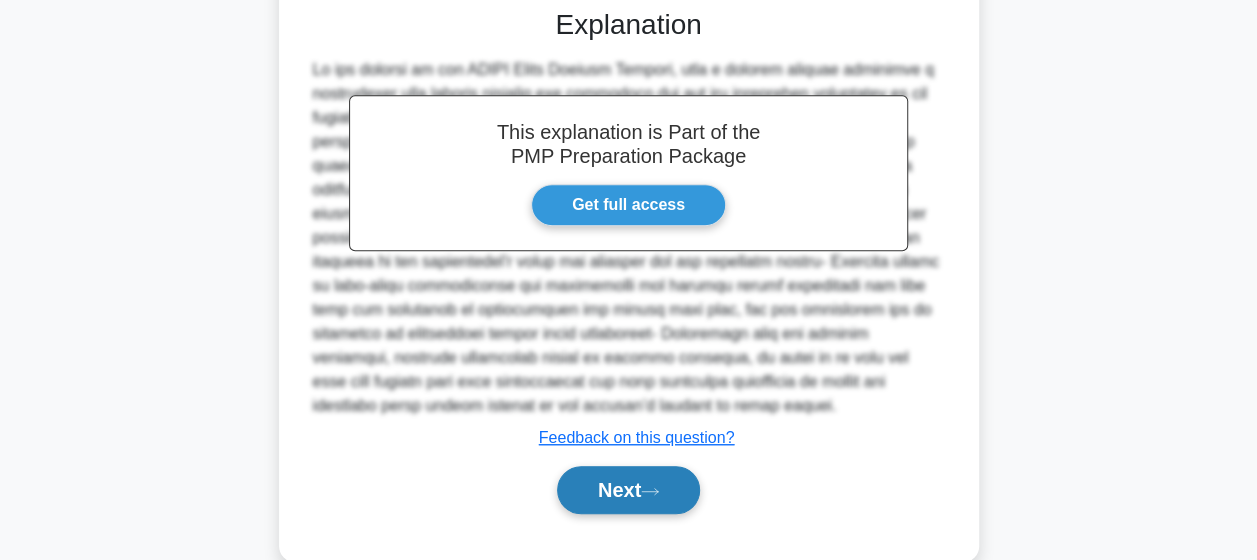 click on "Next" at bounding box center (628, 490) 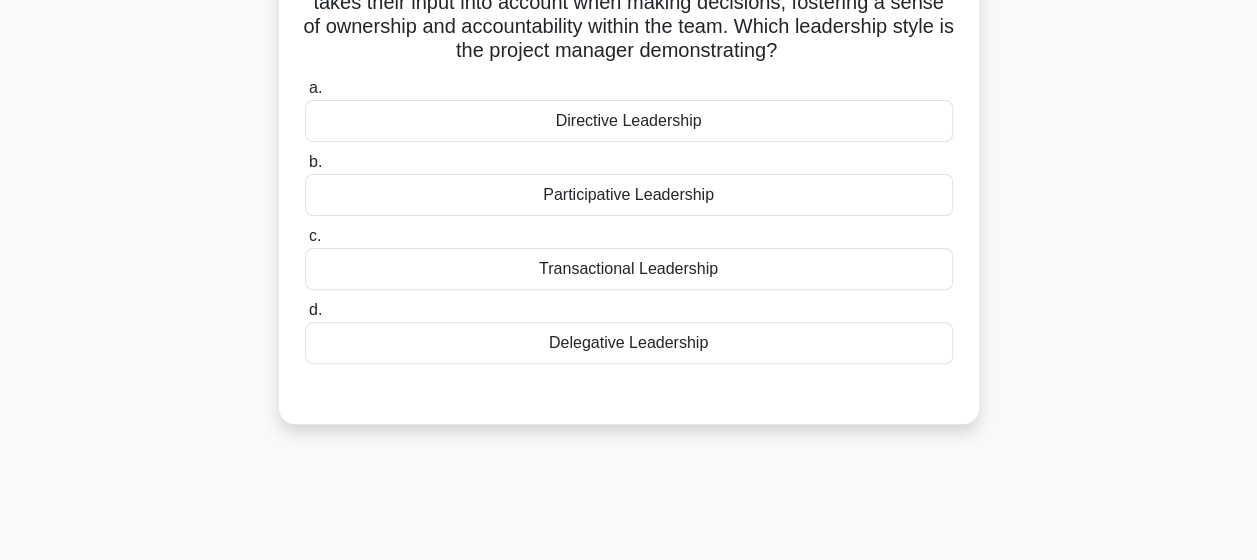 scroll, scrollTop: 91, scrollLeft: 0, axis: vertical 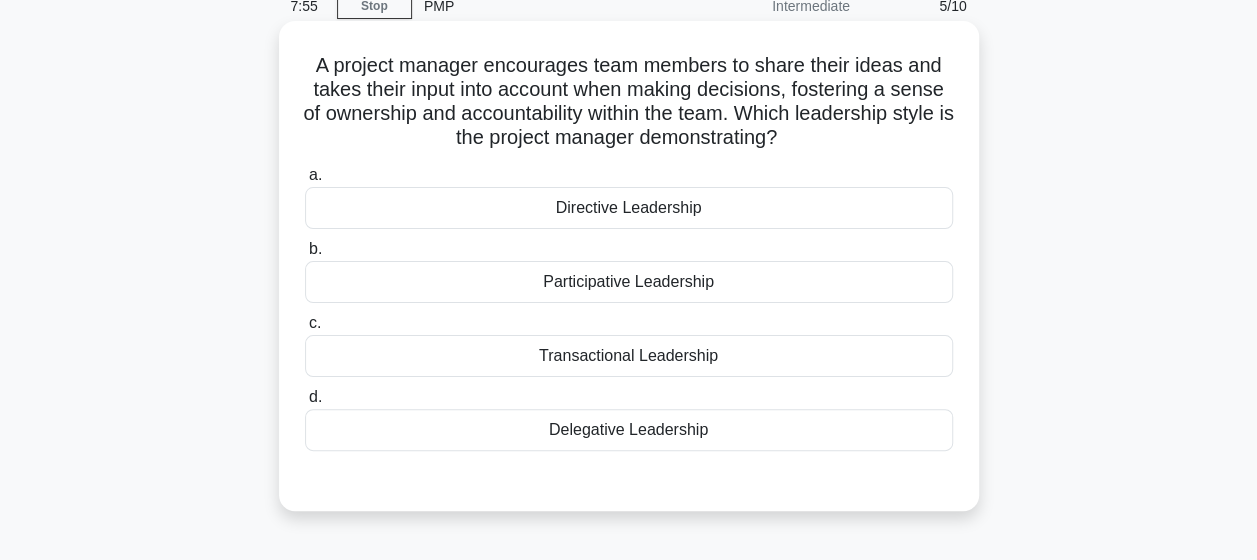 click on "Participative Leadership" at bounding box center [629, 282] 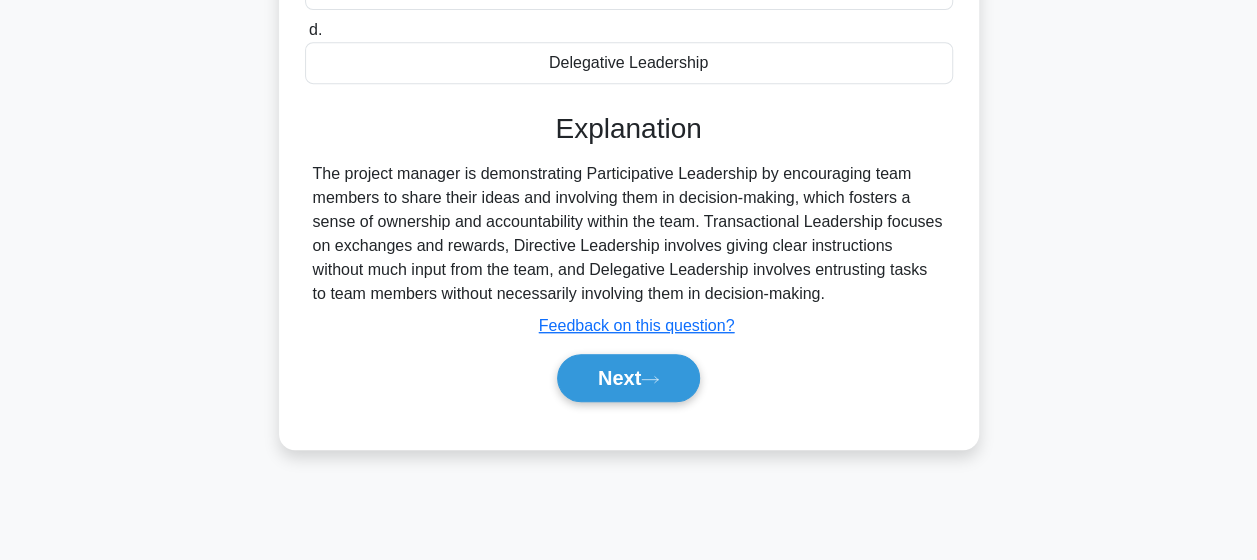 scroll, scrollTop: 475, scrollLeft: 0, axis: vertical 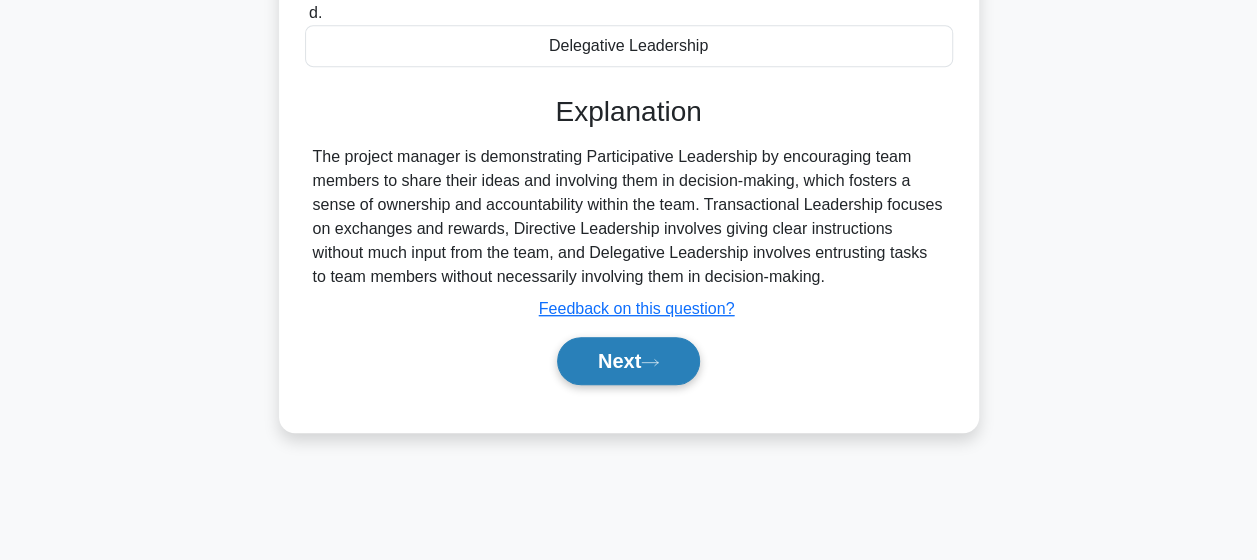 click on "Next" at bounding box center [628, 361] 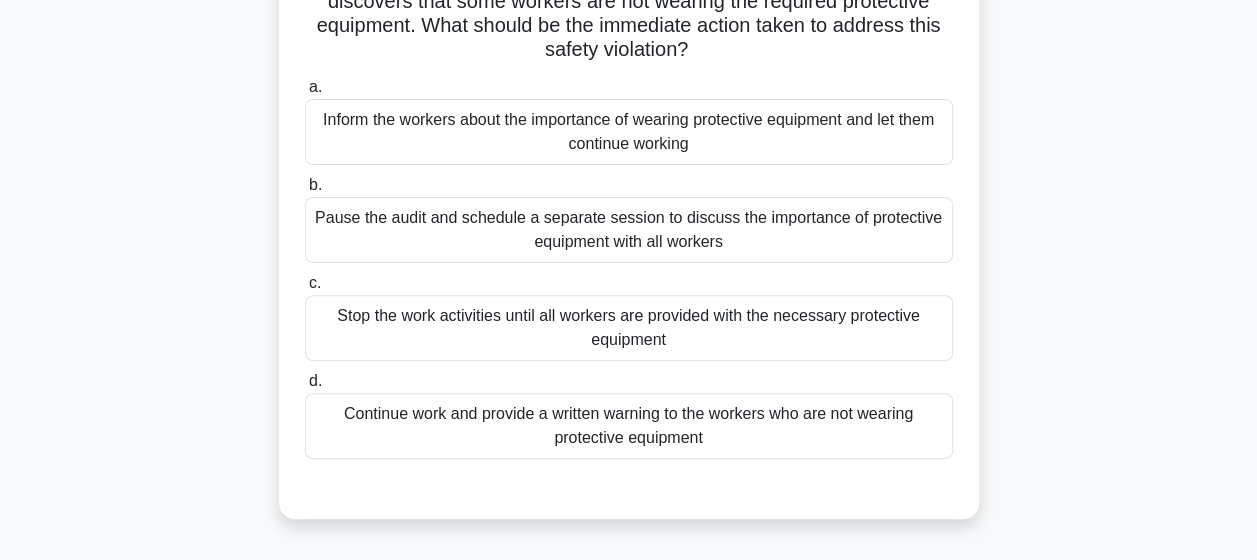 scroll, scrollTop: 181, scrollLeft: 0, axis: vertical 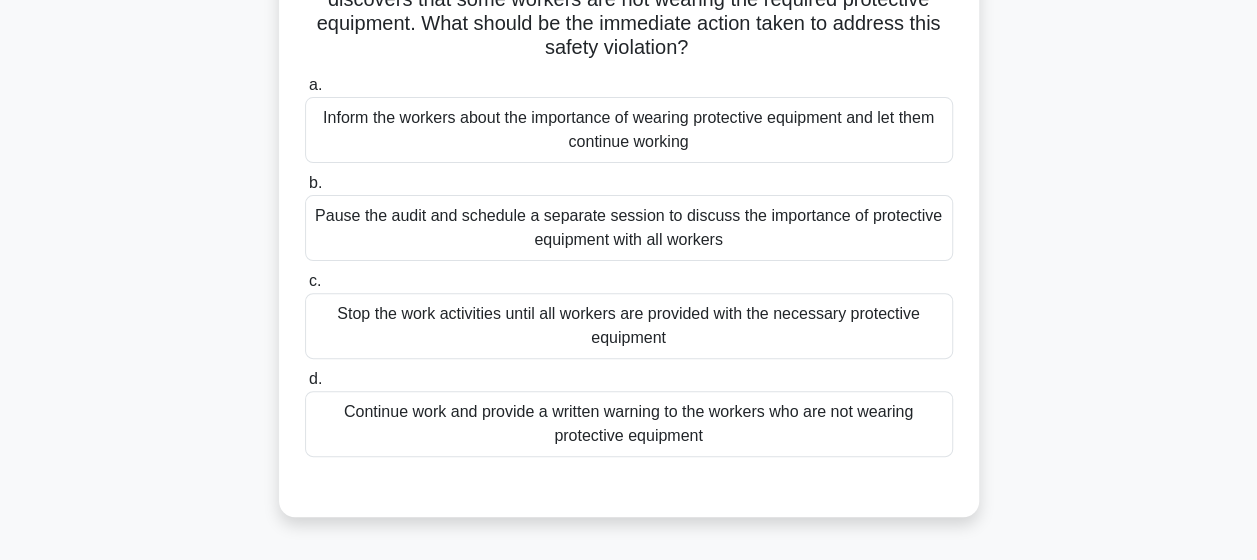 click on "Stop the work activities until all workers are provided with the necessary protective equipment" at bounding box center [629, 326] 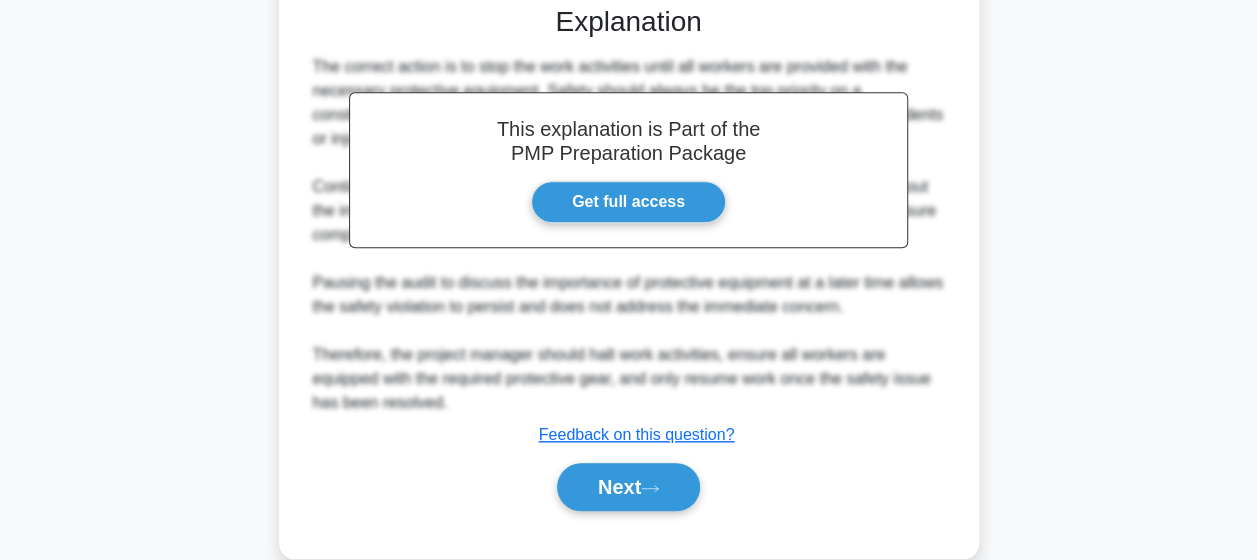 scroll, scrollTop: 667, scrollLeft: 0, axis: vertical 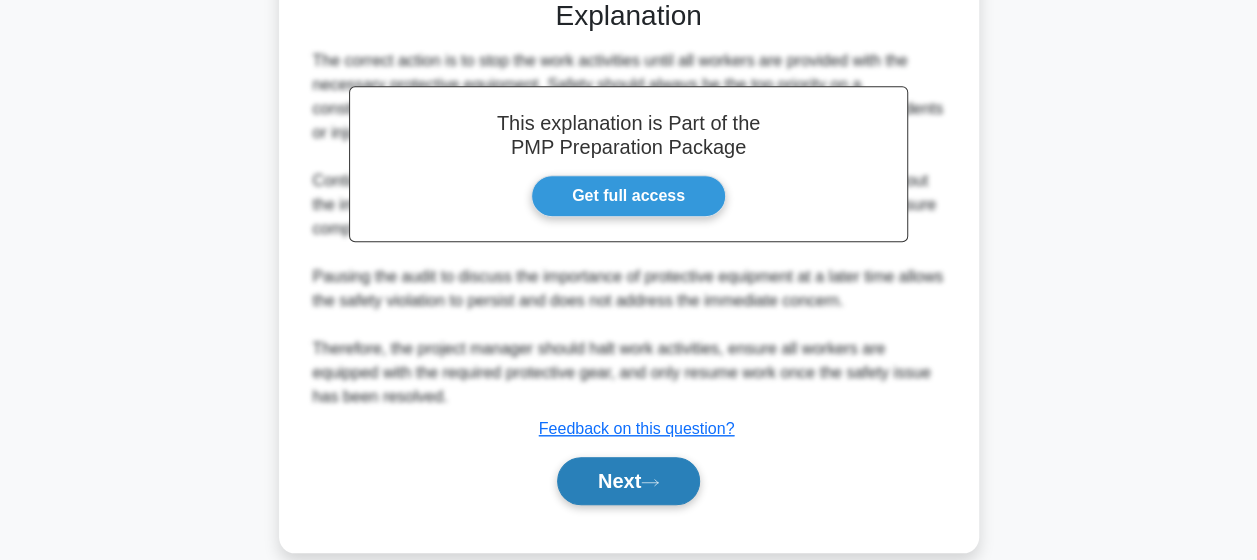 click on "Next" at bounding box center [628, 481] 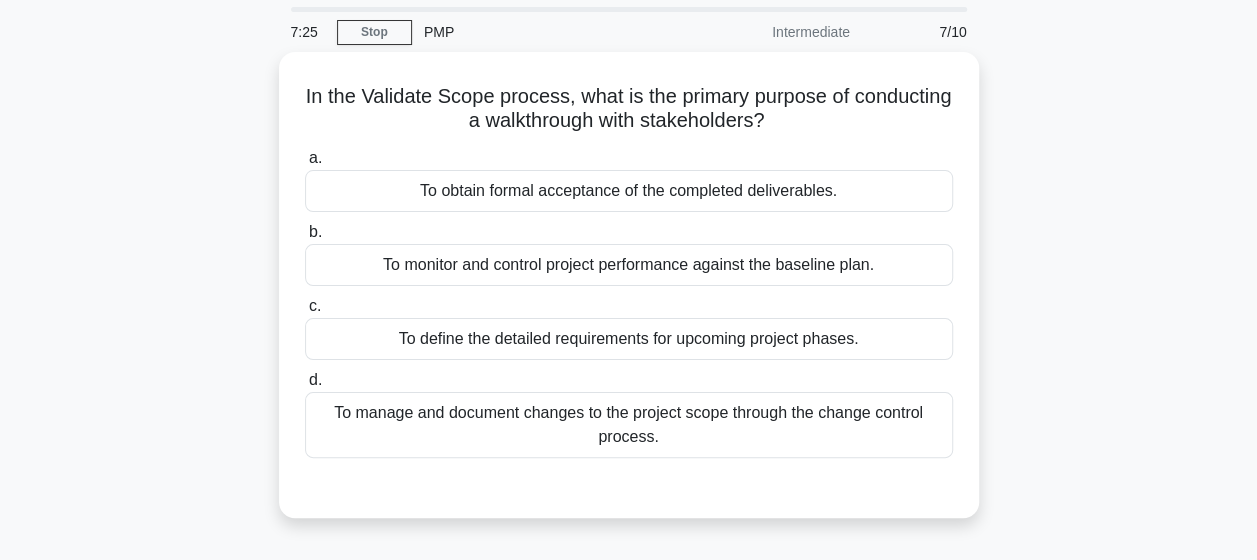 scroll, scrollTop: 64, scrollLeft: 0, axis: vertical 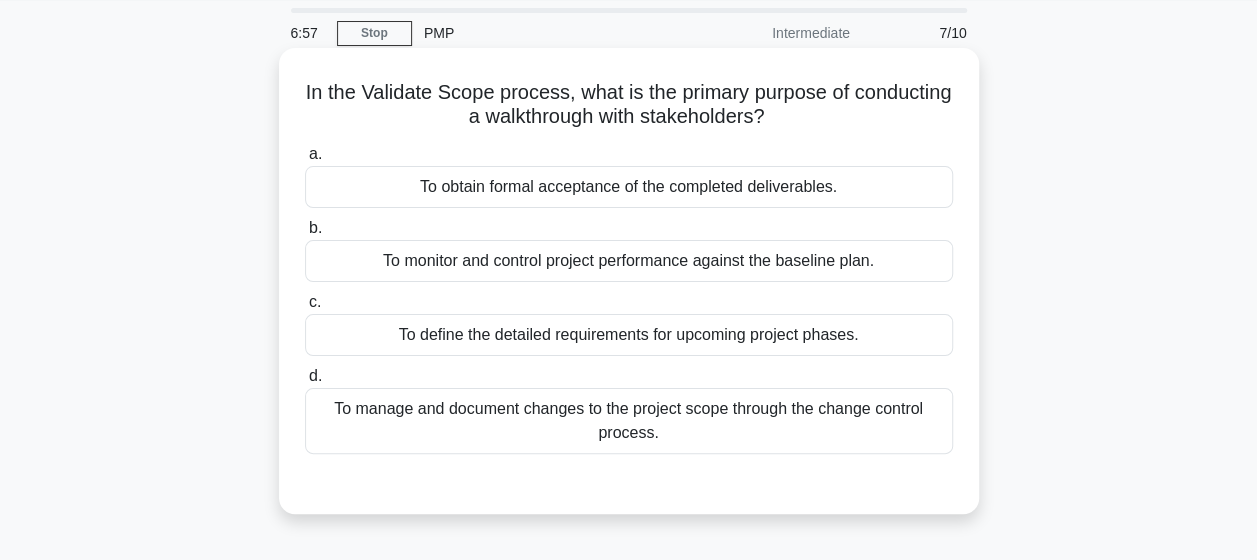 click on "To obtain formal acceptance of the completed deliverables." at bounding box center [629, 187] 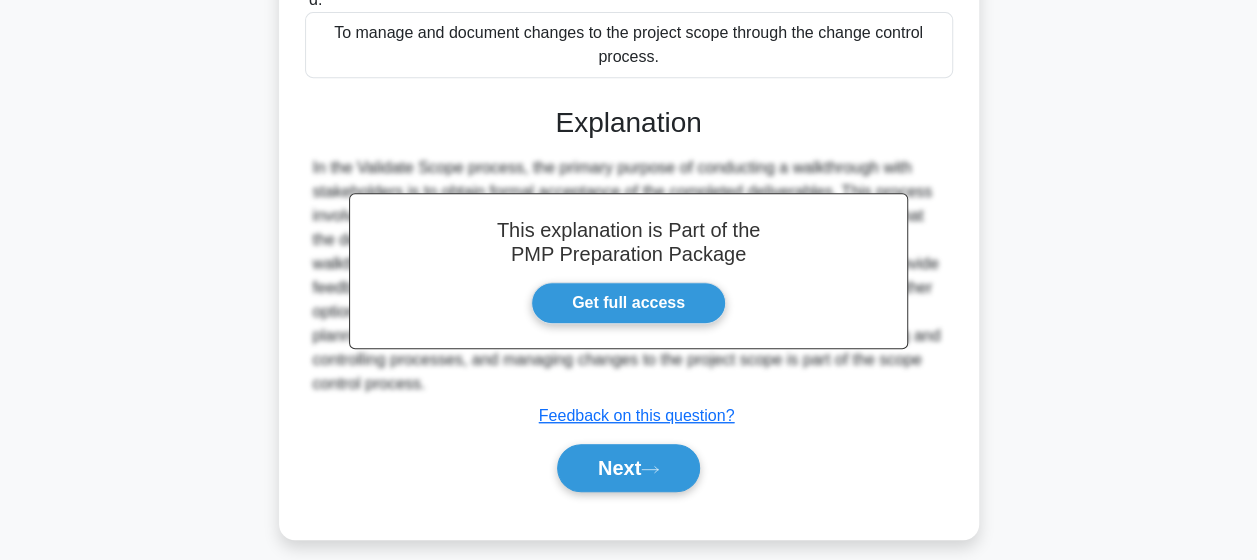 scroll, scrollTop: 520, scrollLeft: 0, axis: vertical 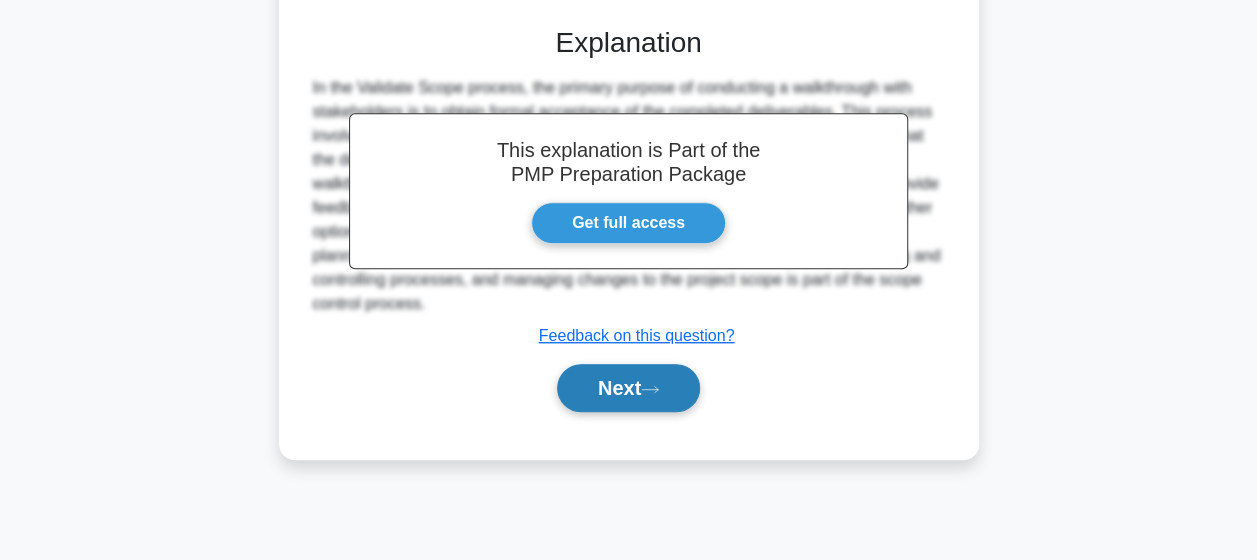 click on "Next" at bounding box center [628, 388] 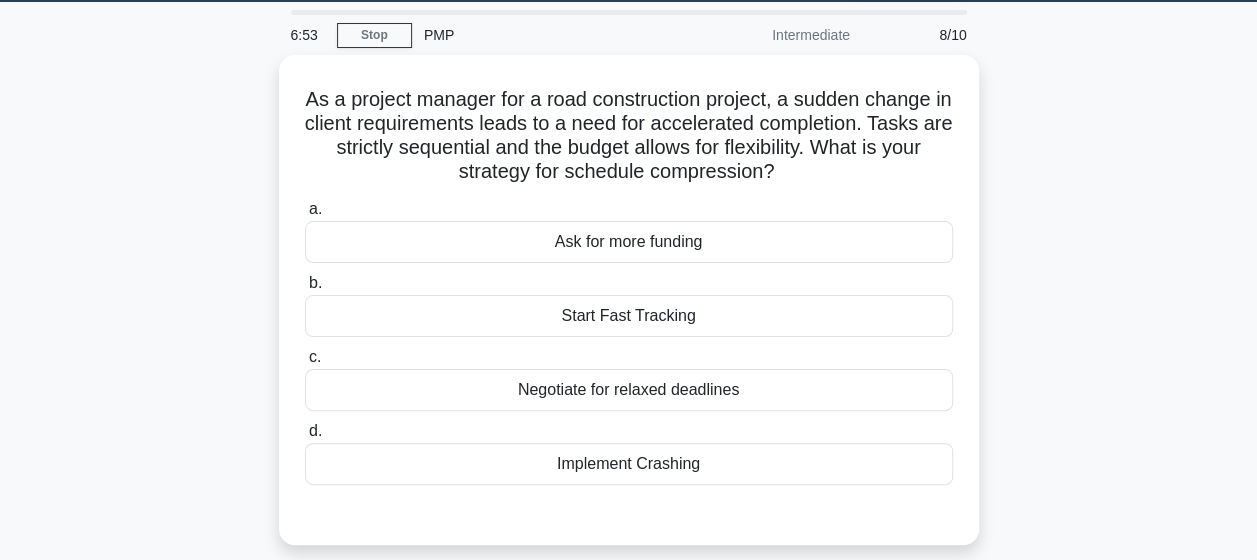 scroll, scrollTop: 60, scrollLeft: 0, axis: vertical 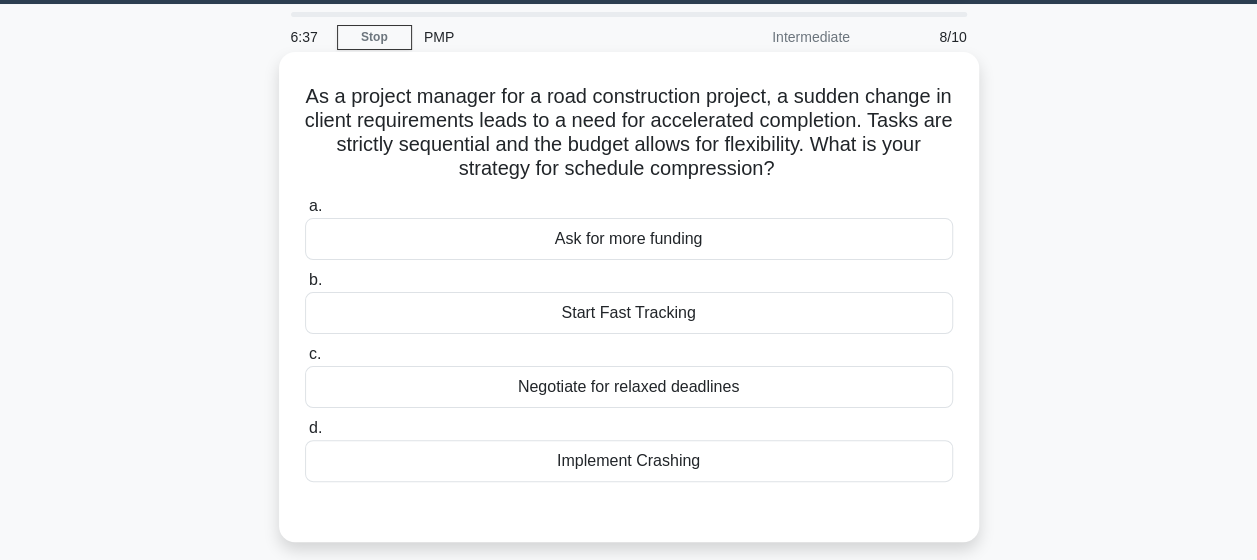 click on "Implement Crashing" at bounding box center (629, 461) 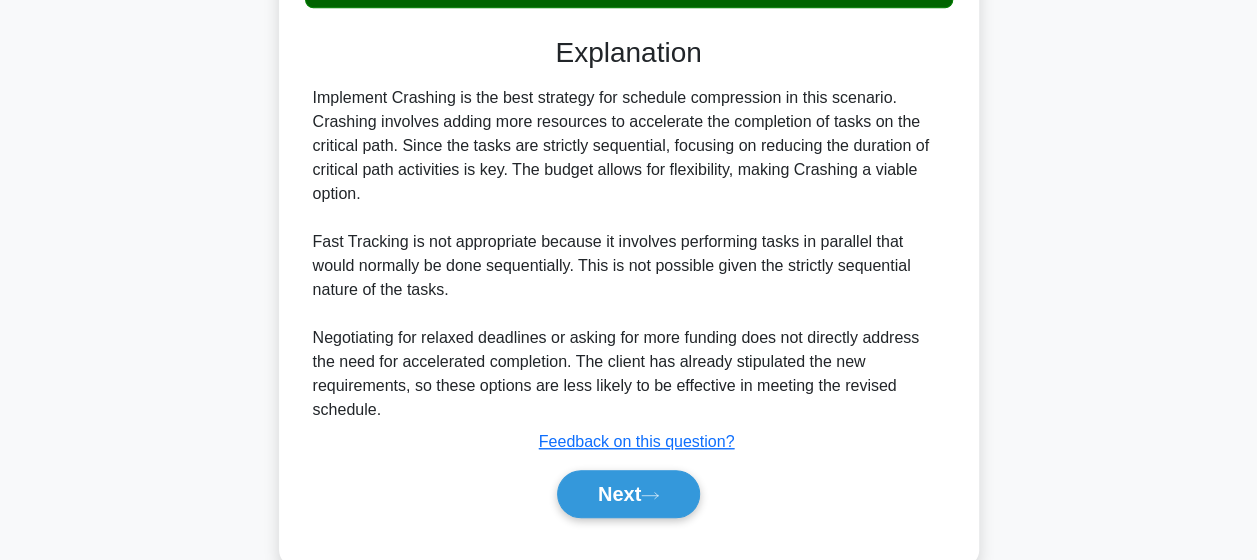 scroll, scrollTop: 538, scrollLeft: 0, axis: vertical 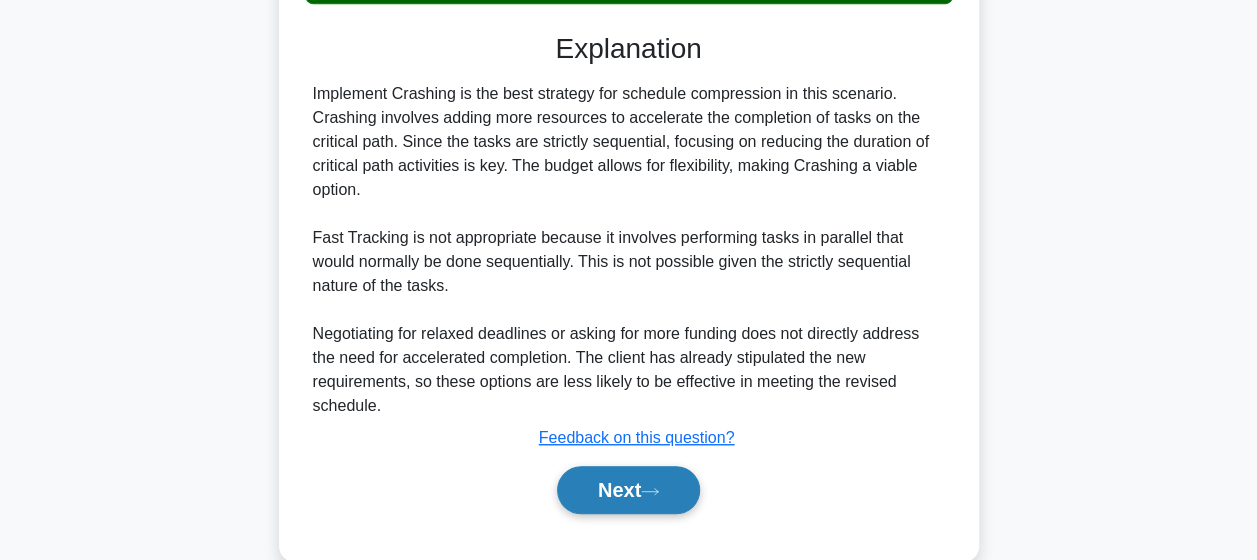 click on "Next" at bounding box center [628, 490] 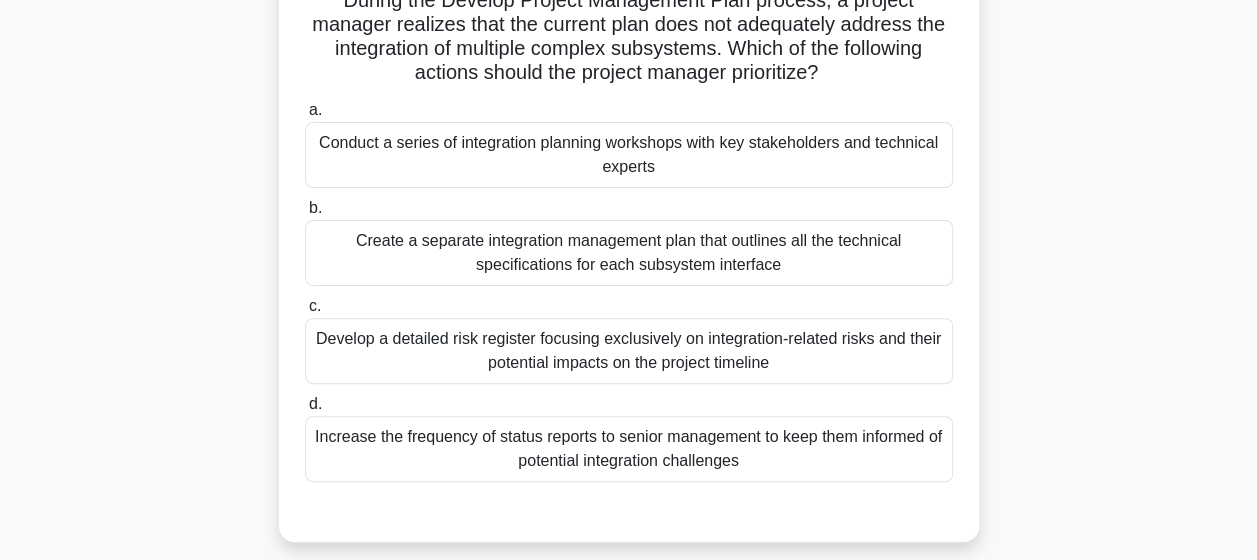 scroll, scrollTop: 164, scrollLeft: 0, axis: vertical 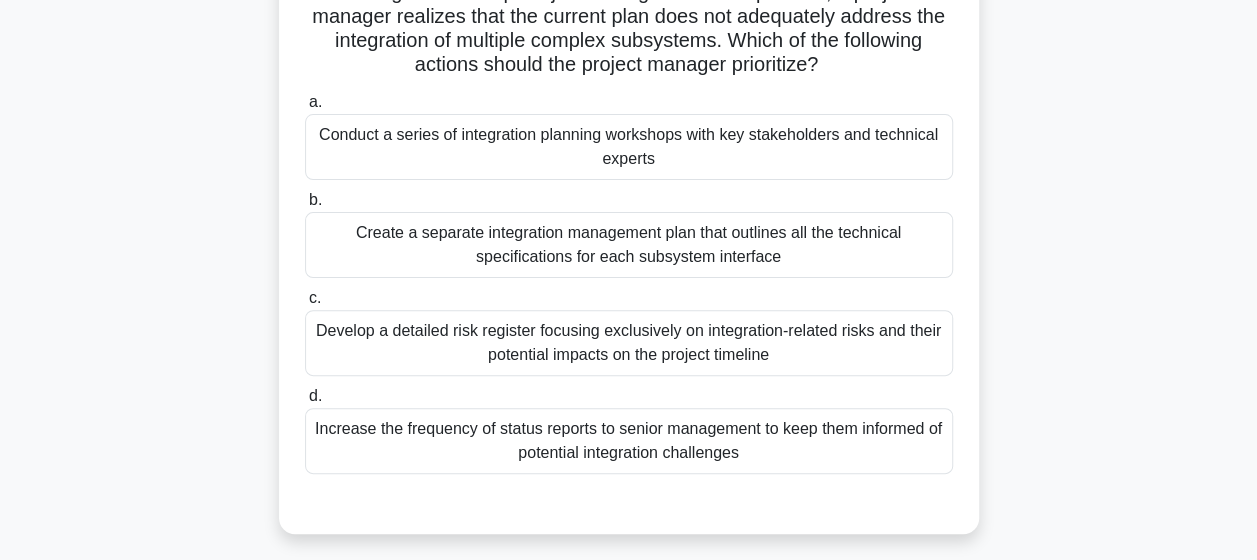 click on "Develop a detailed risk register focusing exclusively on integration-related risks and their potential impacts on the project timeline" at bounding box center [629, 343] 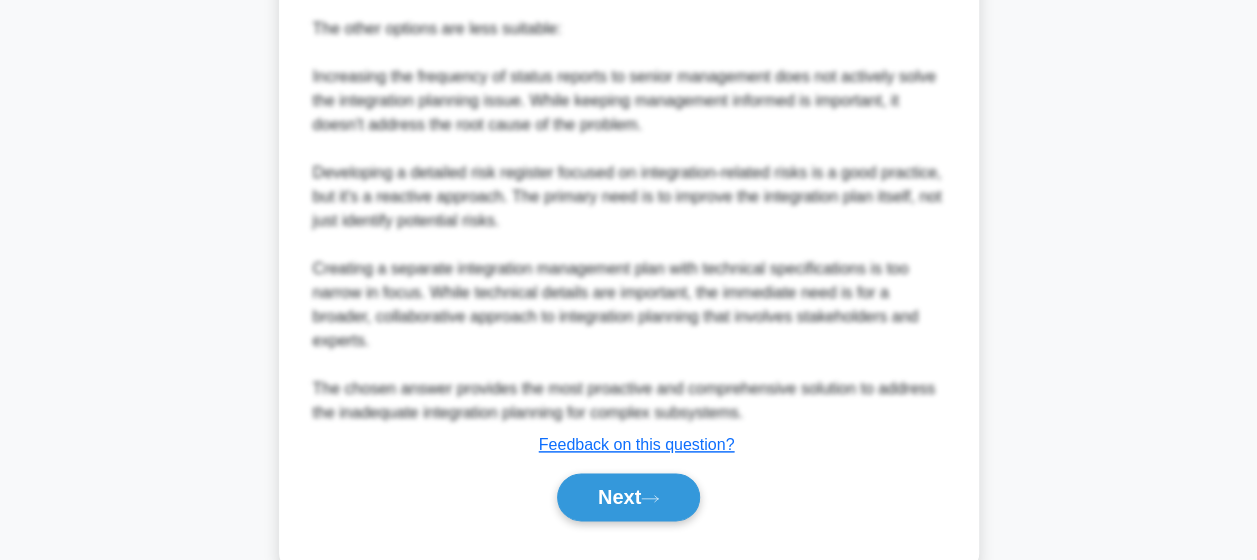 scroll, scrollTop: 1025, scrollLeft: 0, axis: vertical 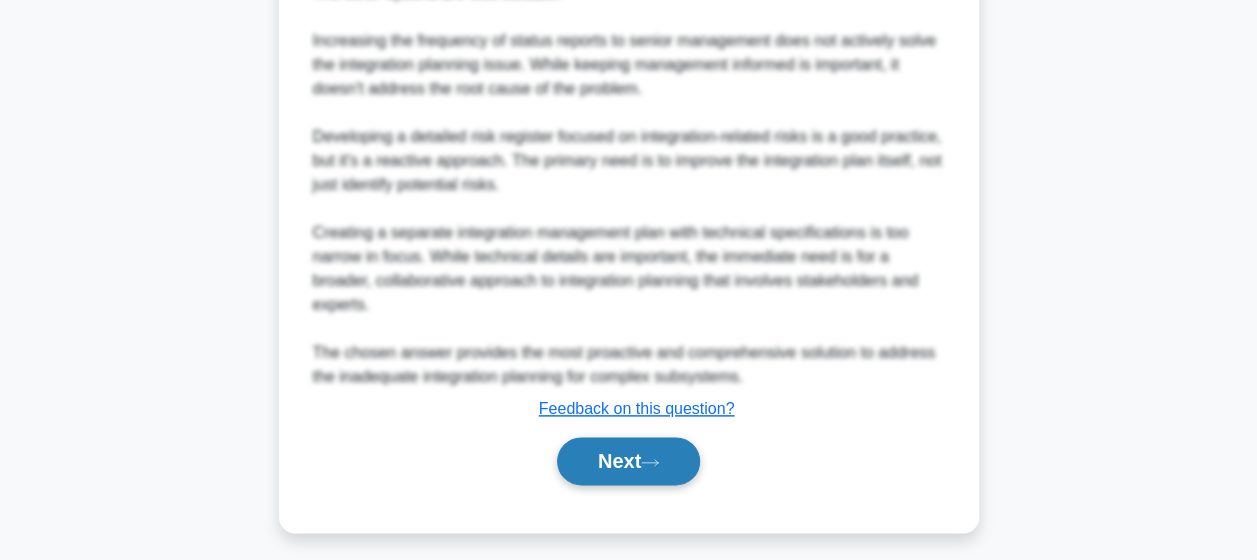 click on "Next" at bounding box center [628, 461] 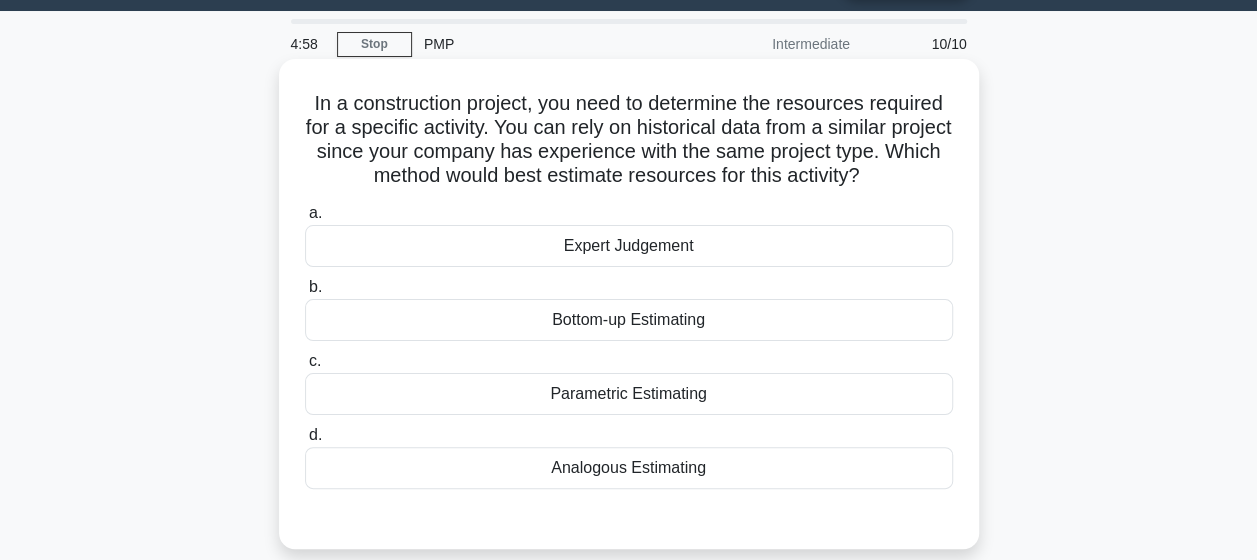 scroll, scrollTop: 54, scrollLeft: 0, axis: vertical 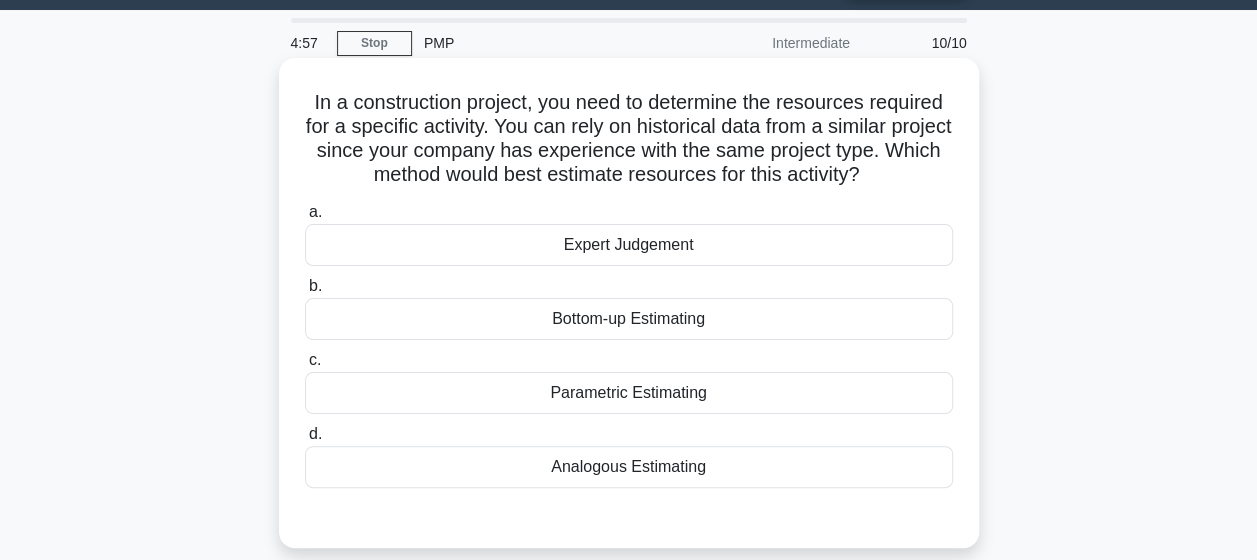 click on "a.
Expert Judgement
b.
Bottom-up Estimating
c. d." at bounding box center (629, 344) 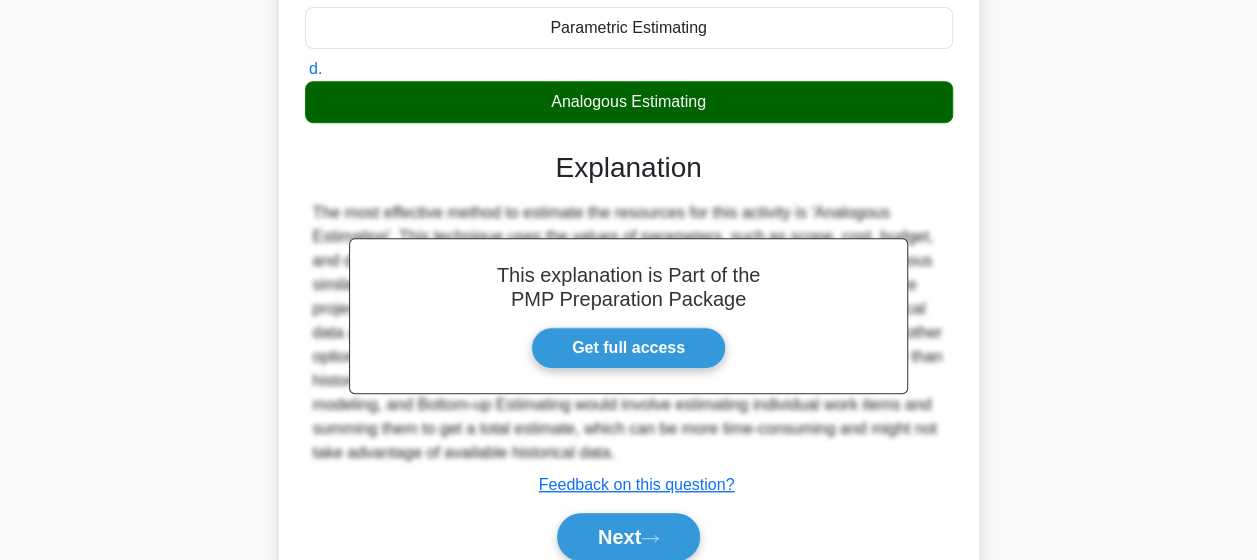 scroll, scrollTop: 520, scrollLeft: 0, axis: vertical 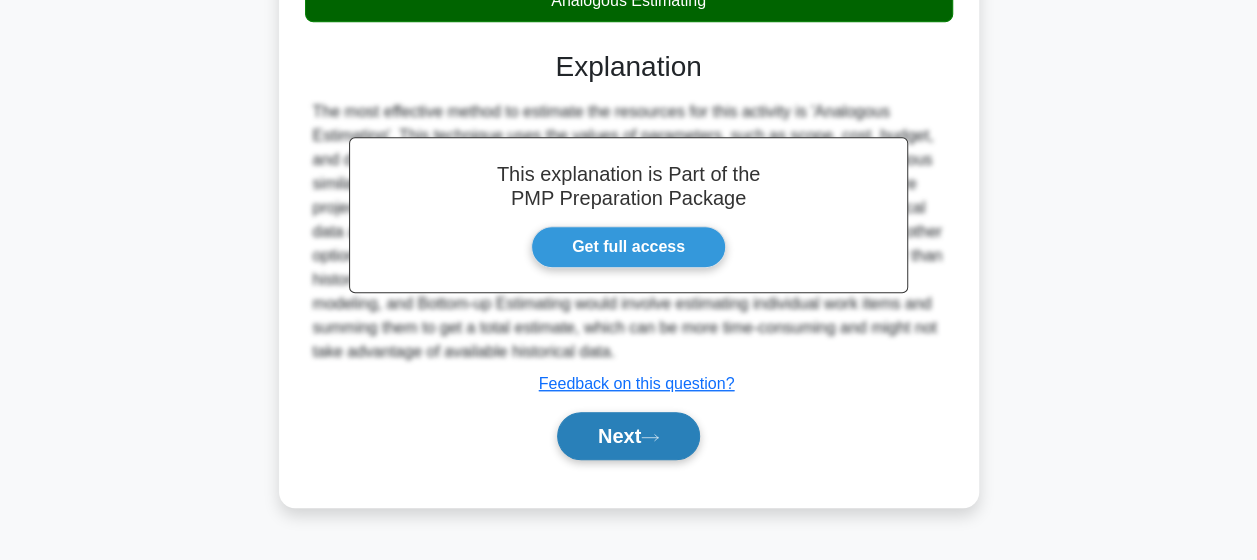 click on "Next" at bounding box center (628, 436) 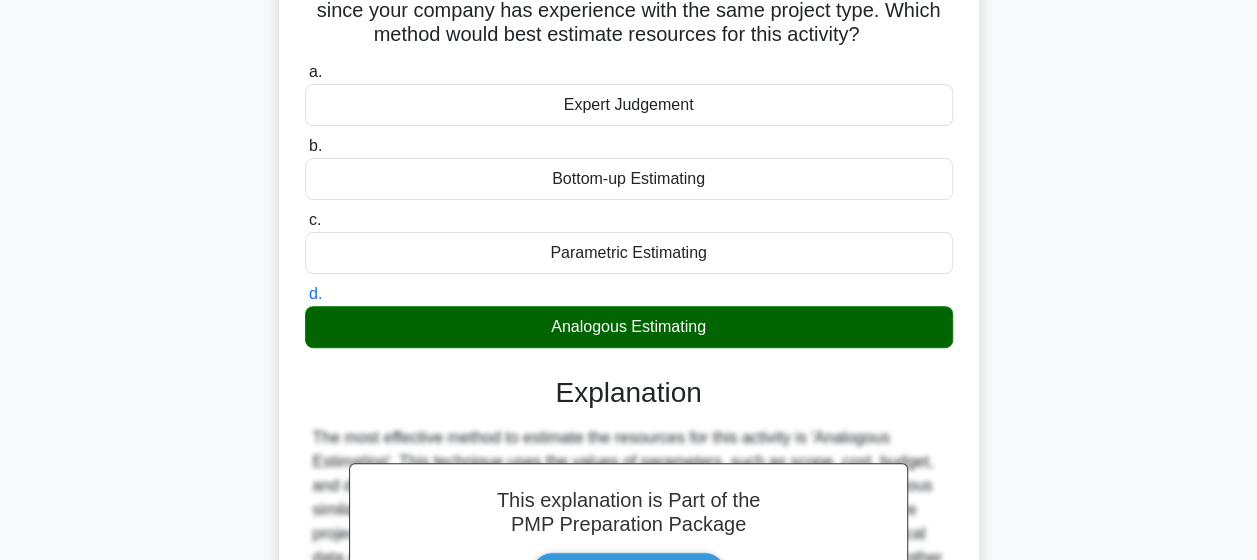scroll, scrollTop: 190, scrollLeft: 0, axis: vertical 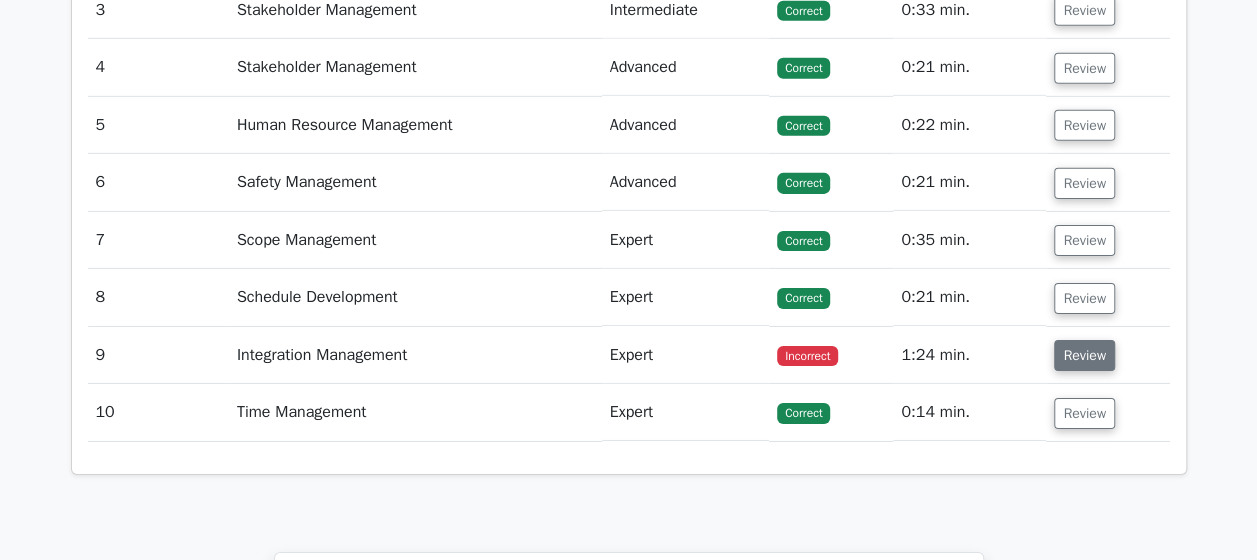 click on "Review" at bounding box center [1084, 355] 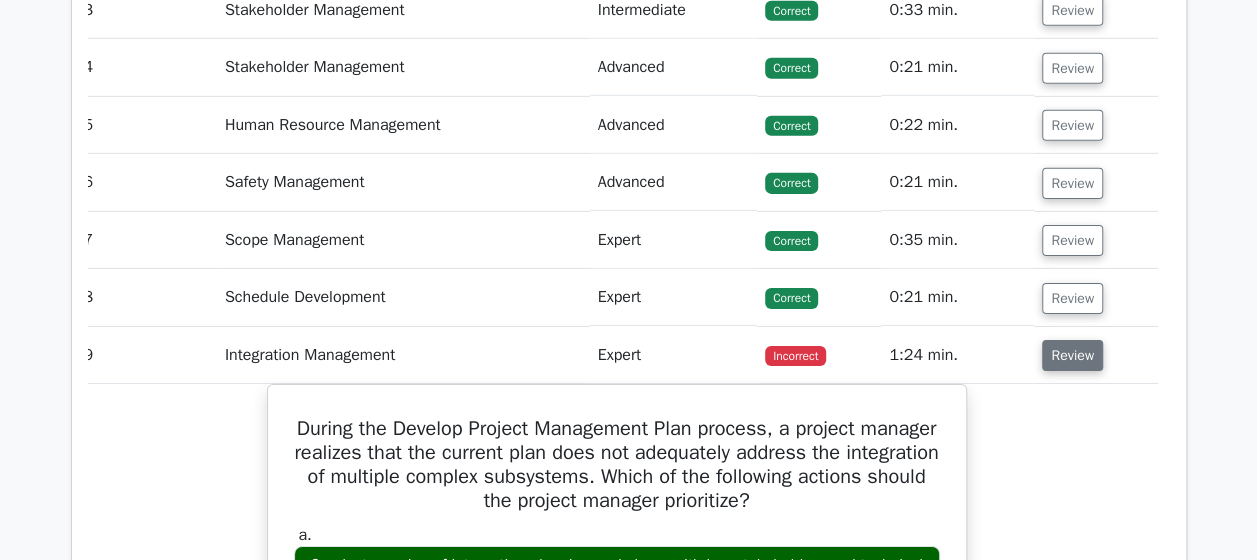 scroll, scrollTop: 0, scrollLeft: 10, axis: horizontal 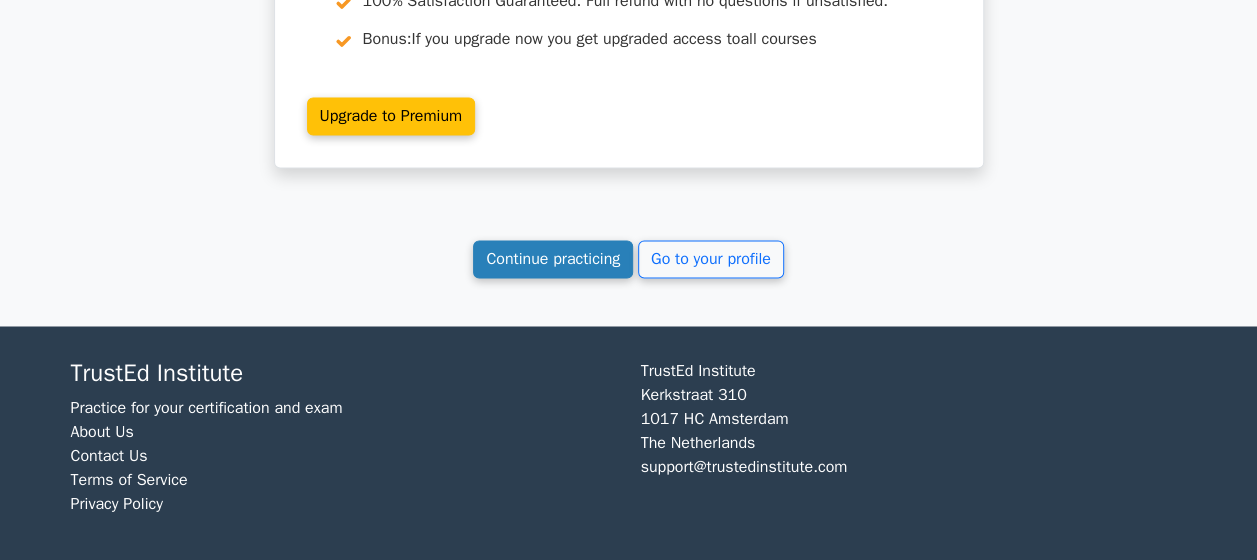 click on "Continue practicing" at bounding box center [553, 259] 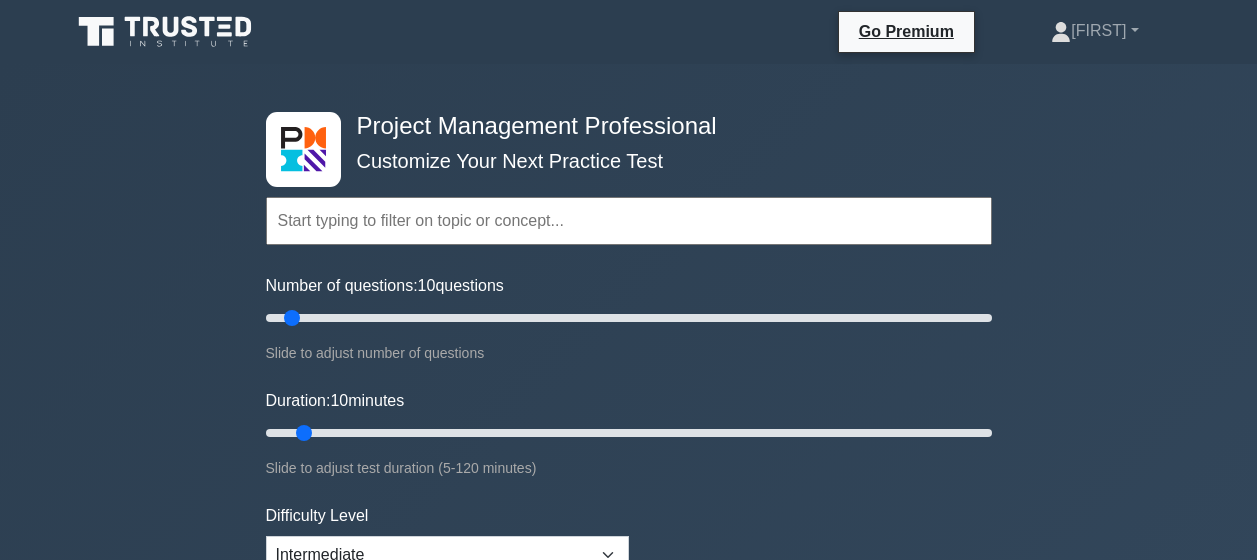 scroll, scrollTop: 0, scrollLeft: 0, axis: both 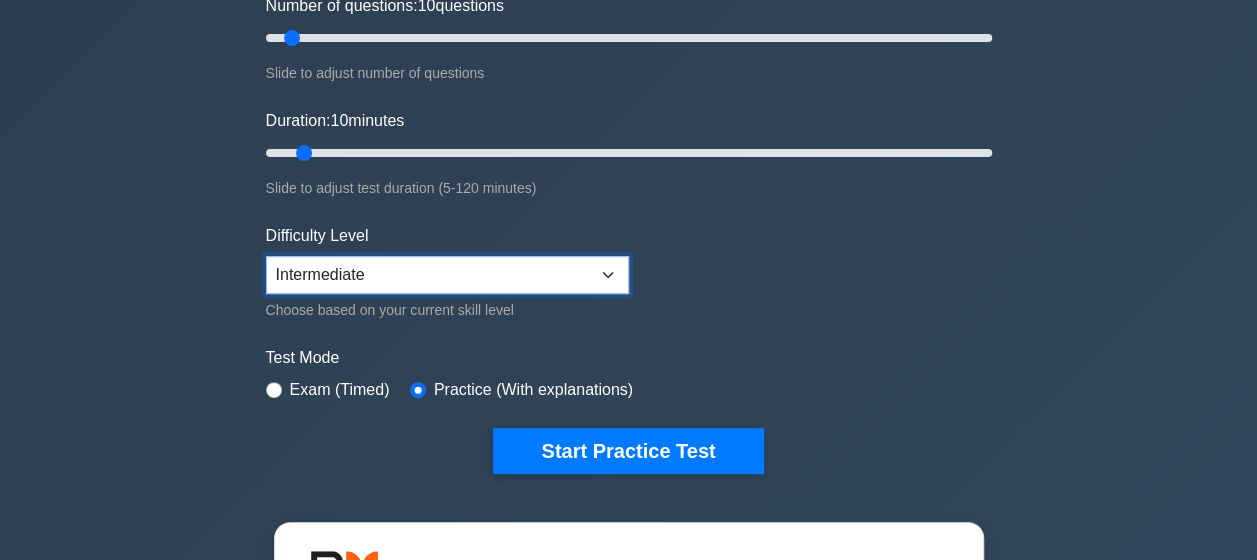 click on "Beginner
Intermediate
Expert" at bounding box center [447, 275] 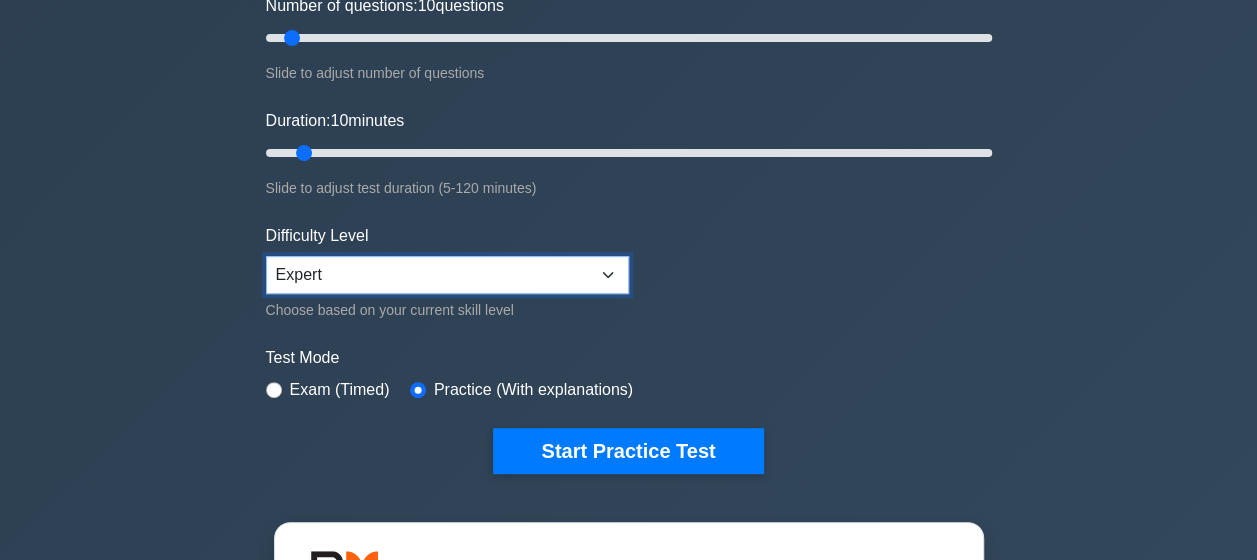 click on "Beginner
Intermediate
Expert" at bounding box center (447, 275) 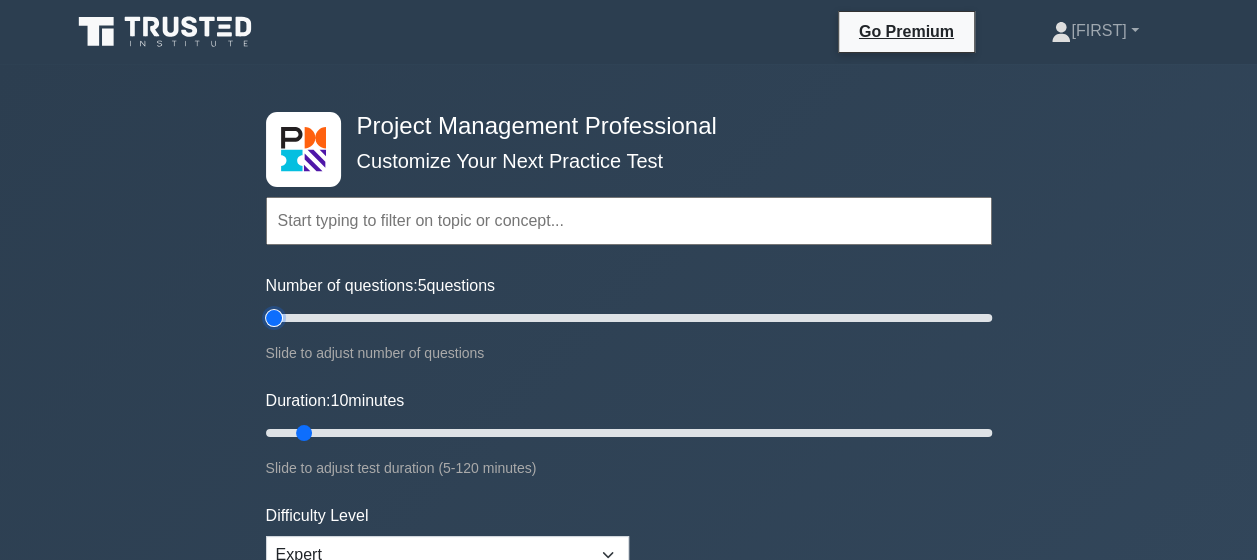type on "5" 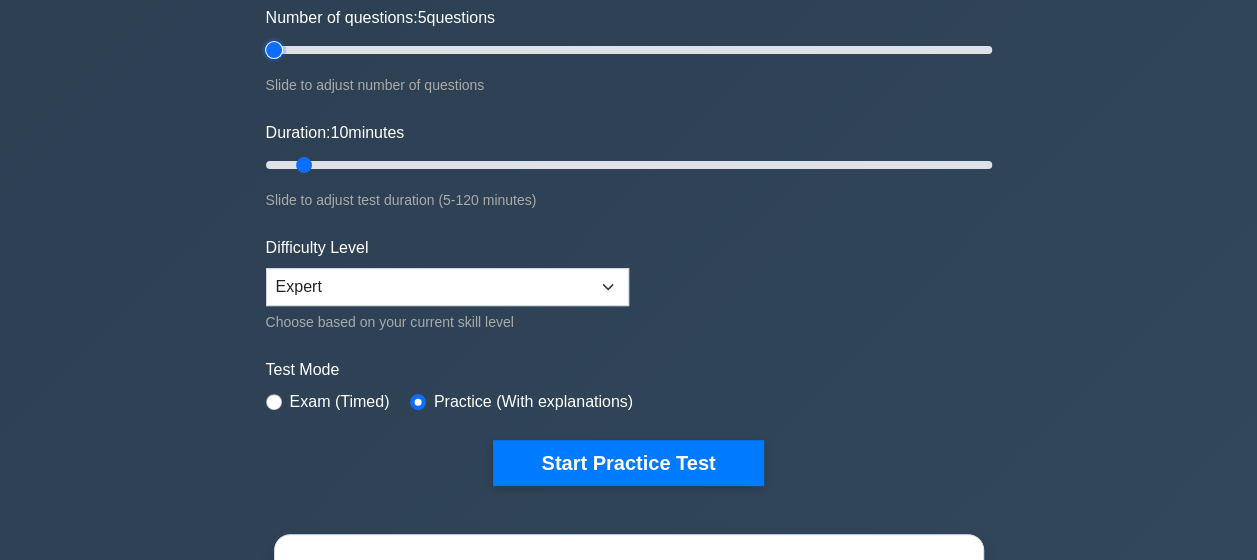 scroll, scrollTop: 332, scrollLeft: 0, axis: vertical 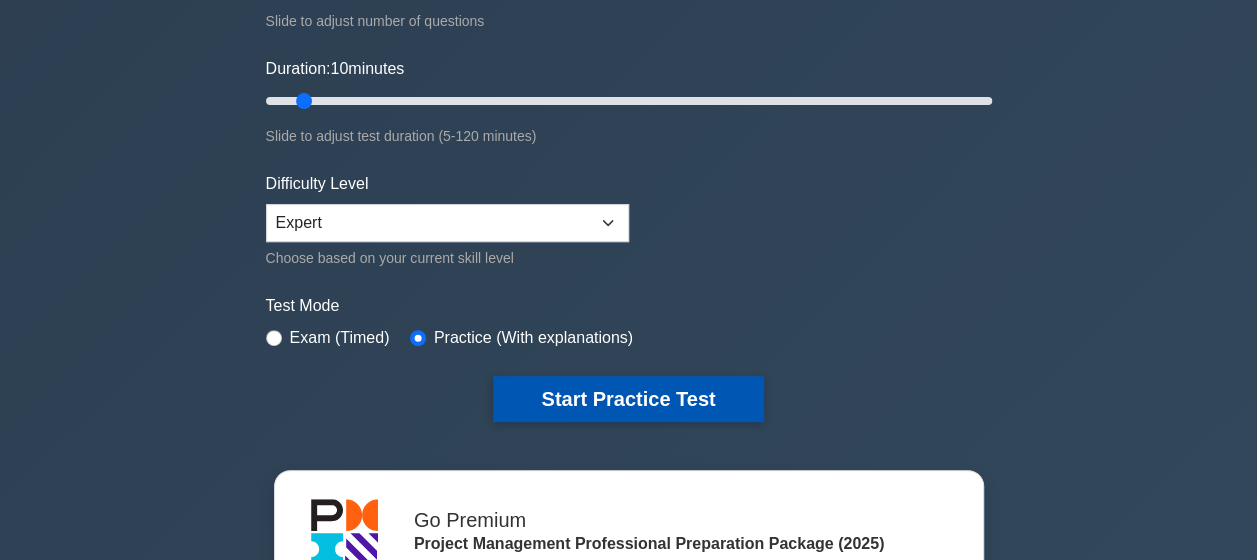 click on "Start Practice Test" at bounding box center (628, 399) 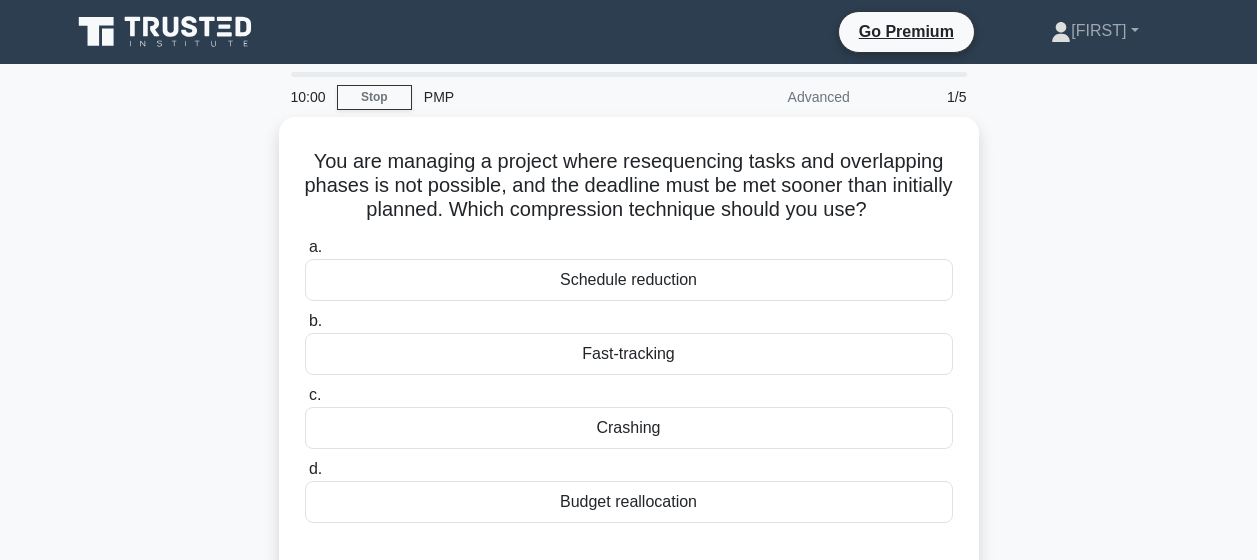 scroll, scrollTop: 0, scrollLeft: 0, axis: both 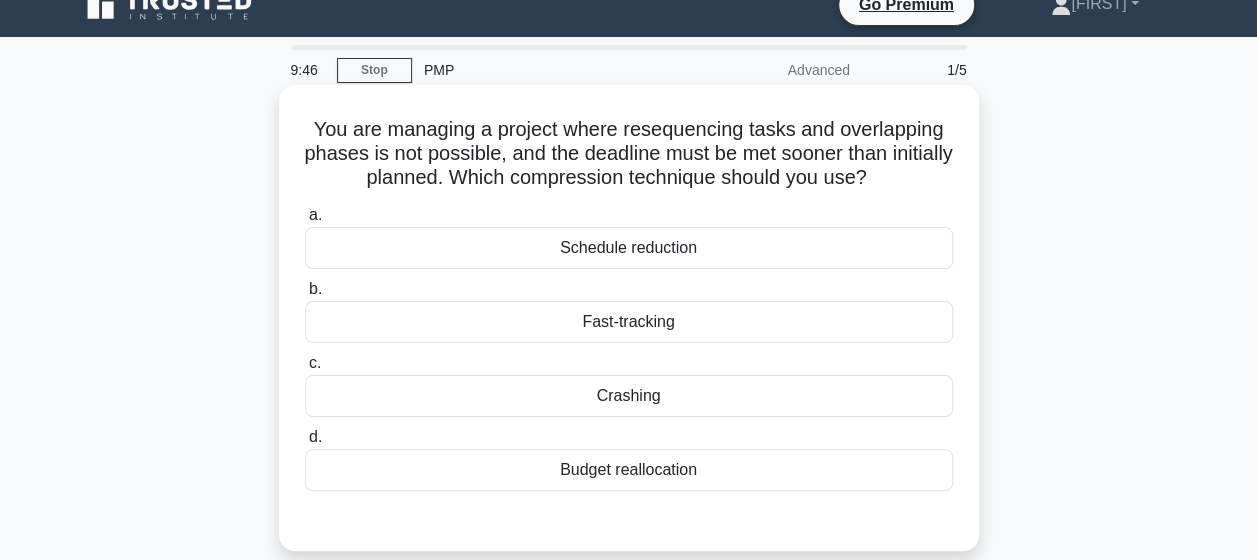 click on "Crashing" at bounding box center [629, 396] 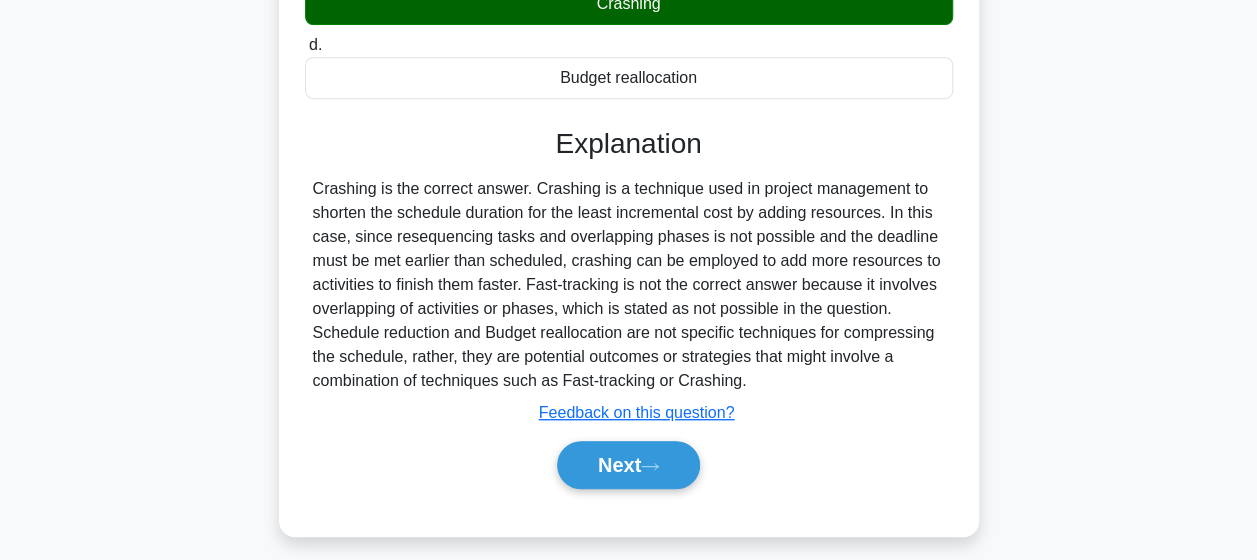 scroll, scrollTop: 420, scrollLeft: 0, axis: vertical 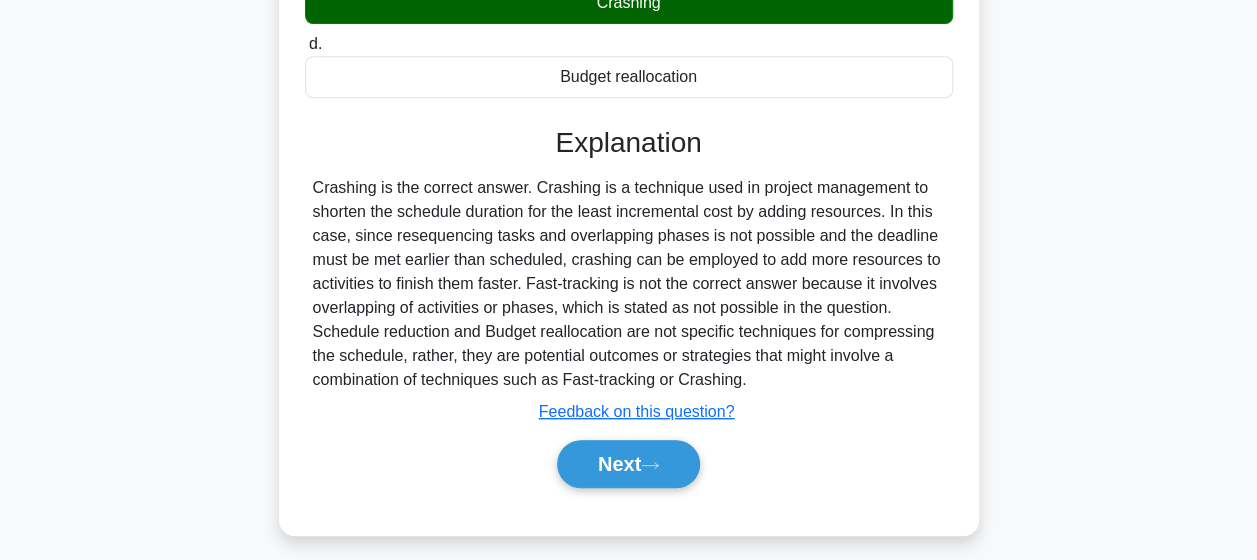click on "Next" at bounding box center (629, 464) 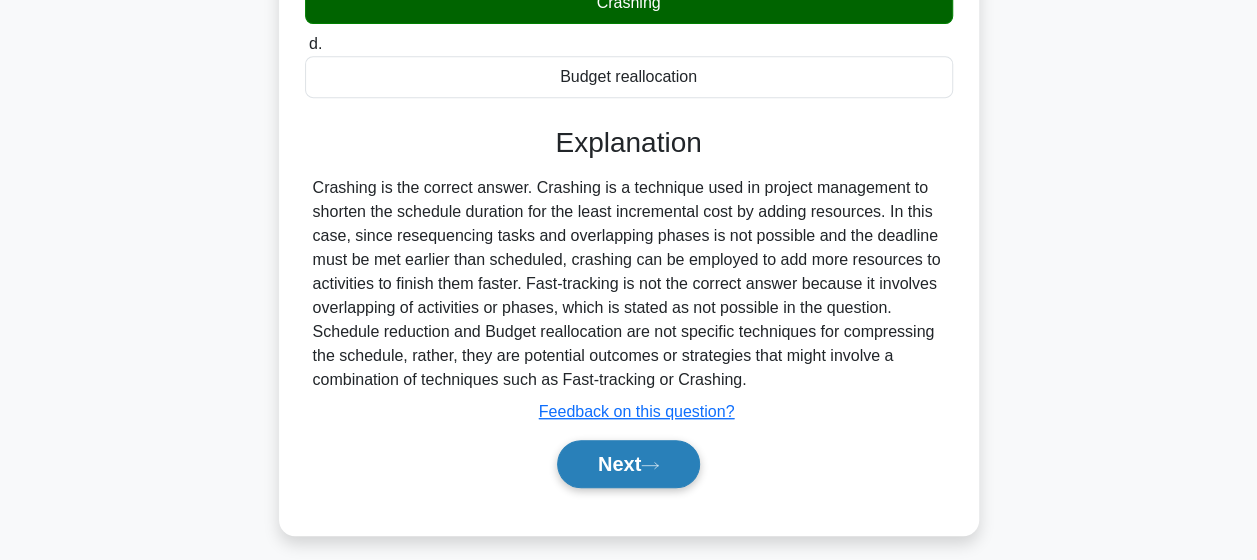 click on "Next" at bounding box center [628, 464] 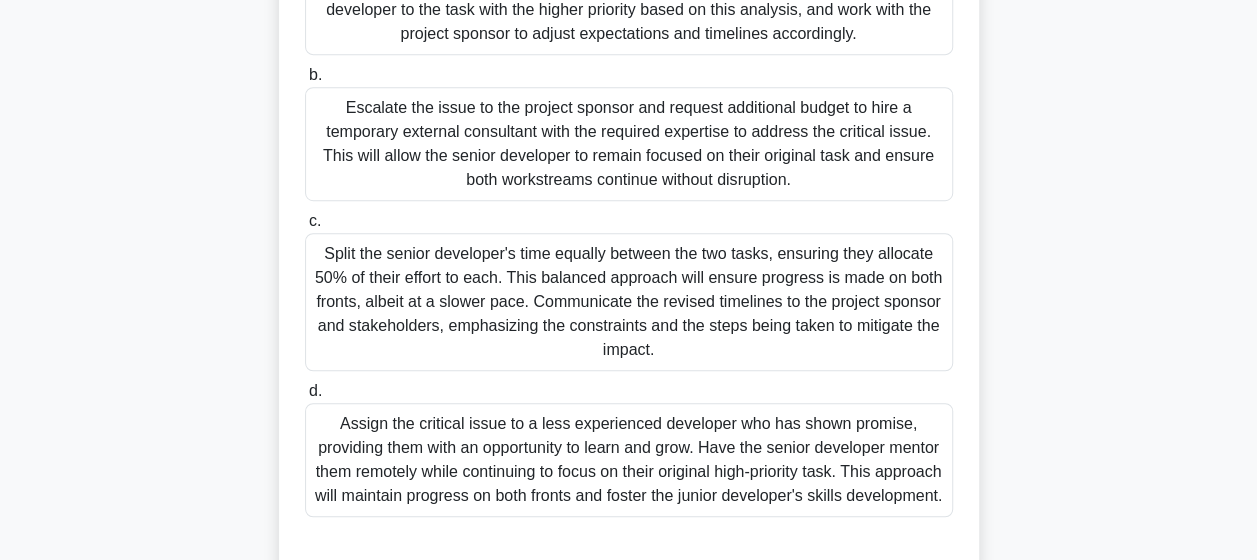 scroll, scrollTop: 511, scrollLeft: 0, axis: vertical 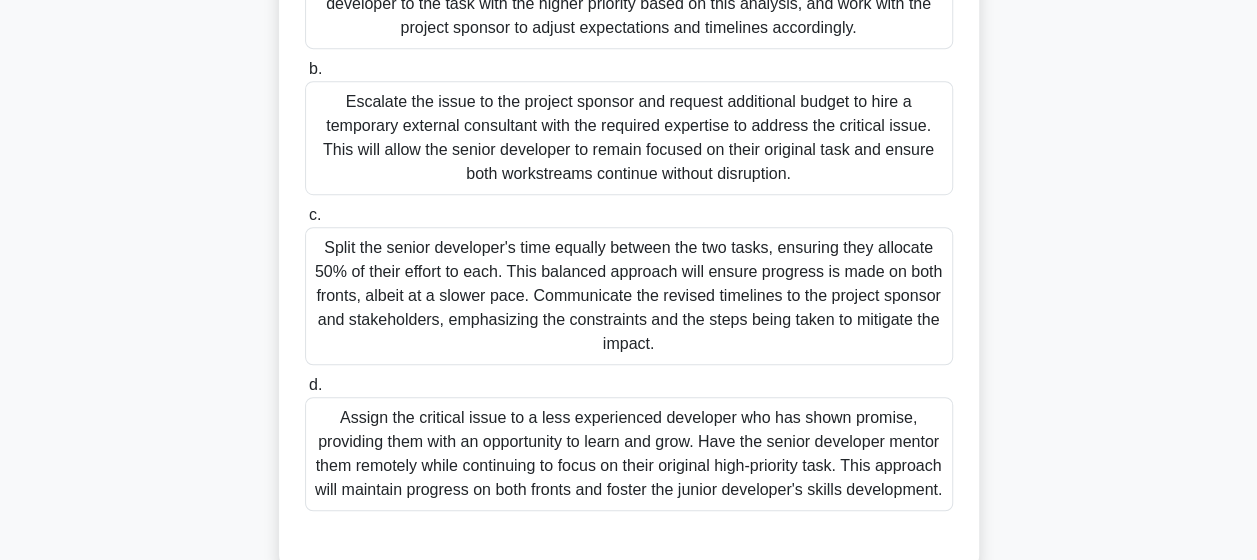 click on "Conduct a thorough impact analysis of both tasks and determine which task, if delayed, would have the least overall impact on the project's success. Allocate the senior developer to the task with the higher priority based on this analysis, and work with the project sponsor to adjust expectations and timelines accordingly." at bounding box center [629, -8] 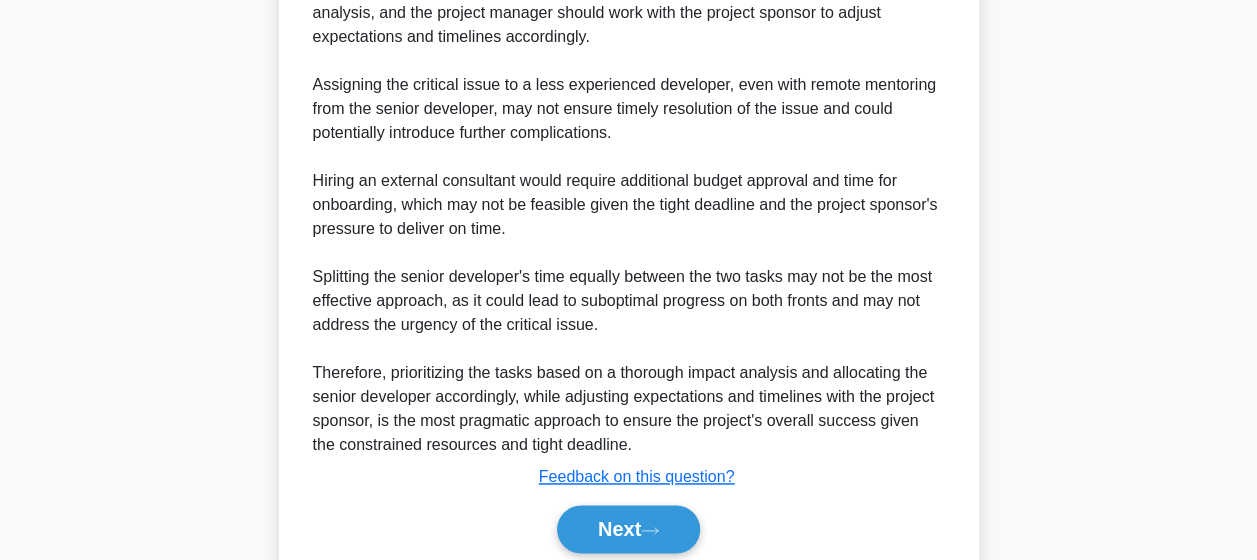 scroll, scrollTop: 1180, scrollLeft: 0, axis: vertical 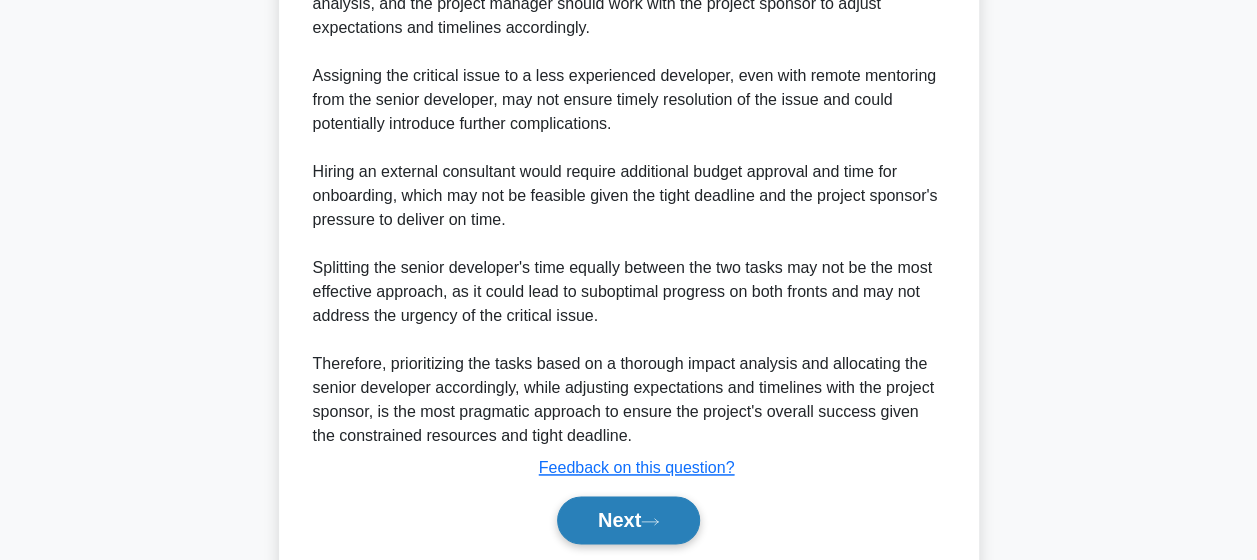click on "Next" at bounding box center (628, 520) 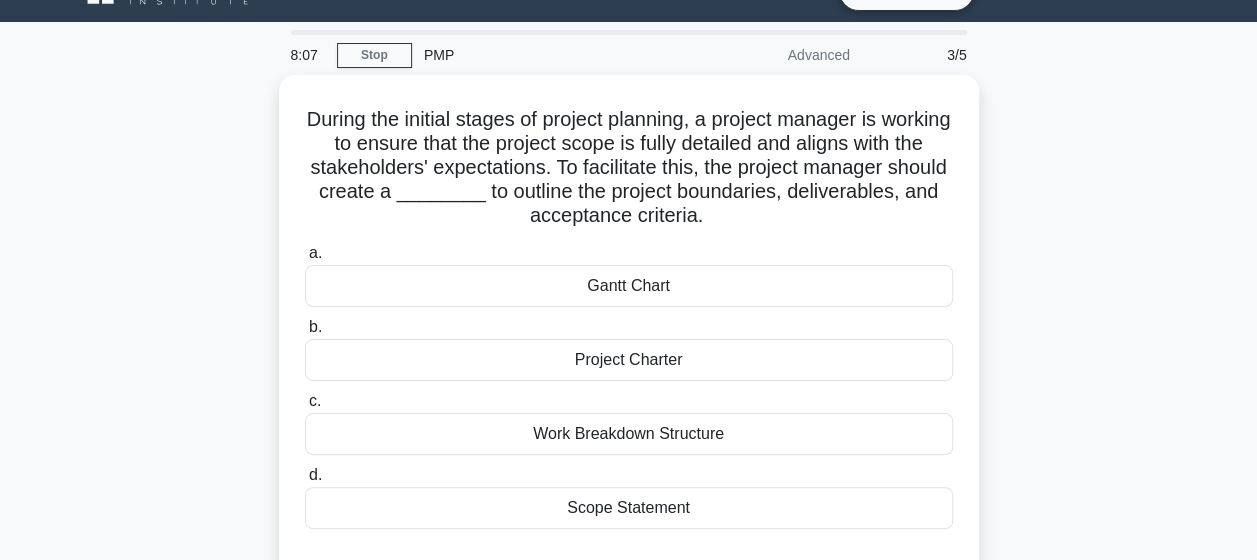 scroll, scrollTop: 56, scrollLeft: 0, axis: vertical 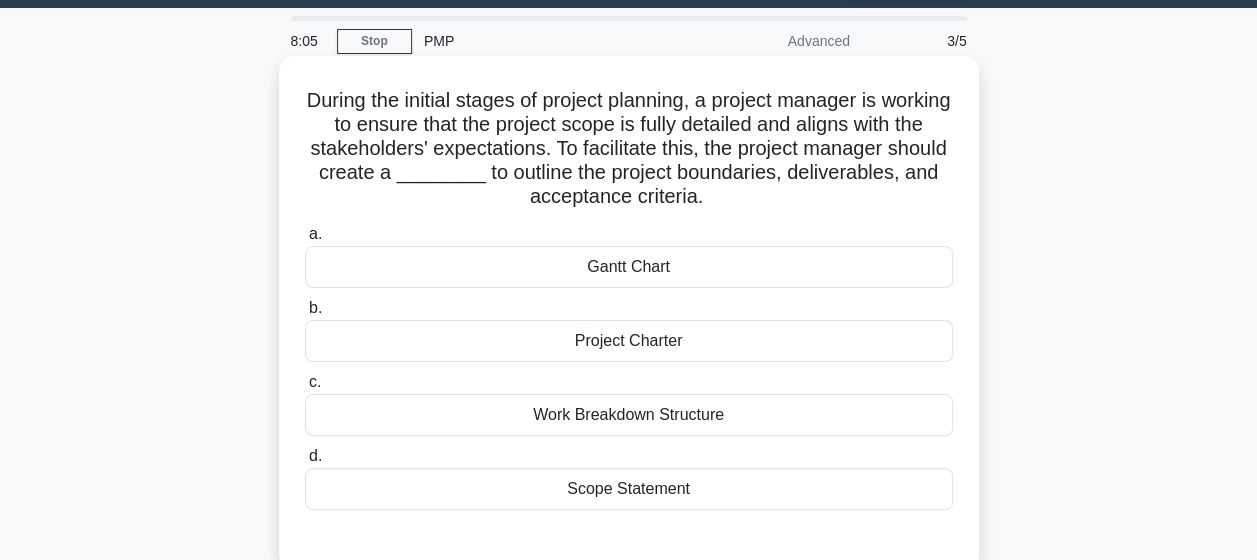 click on "Project Charter" at bounding box center (629, 341) 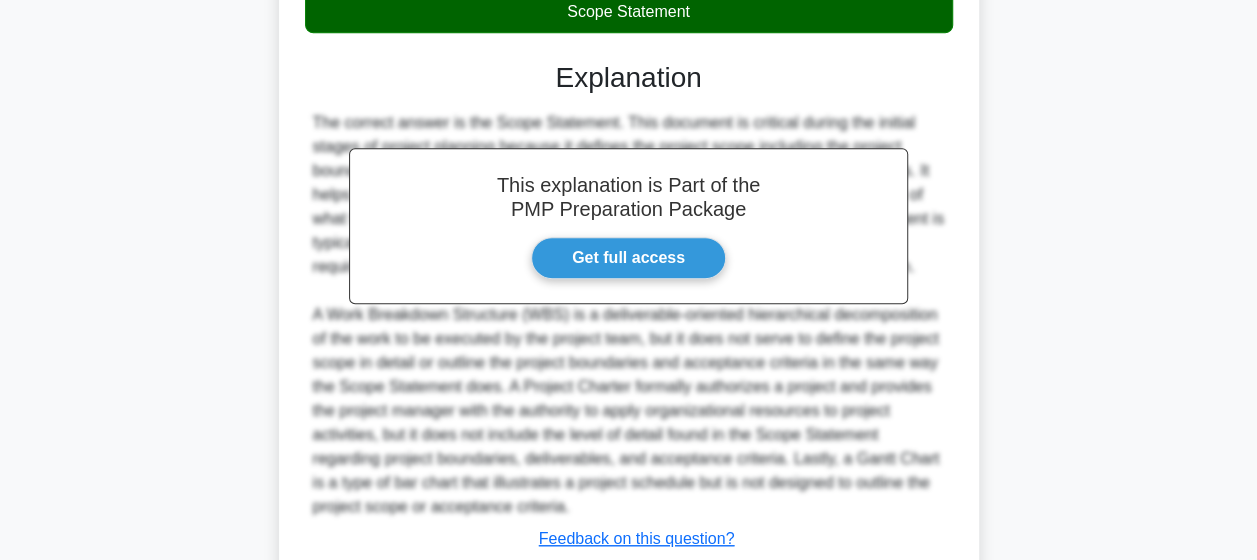 scroll, scrollTop: 673, scrollLeft: 0, axis: vertical 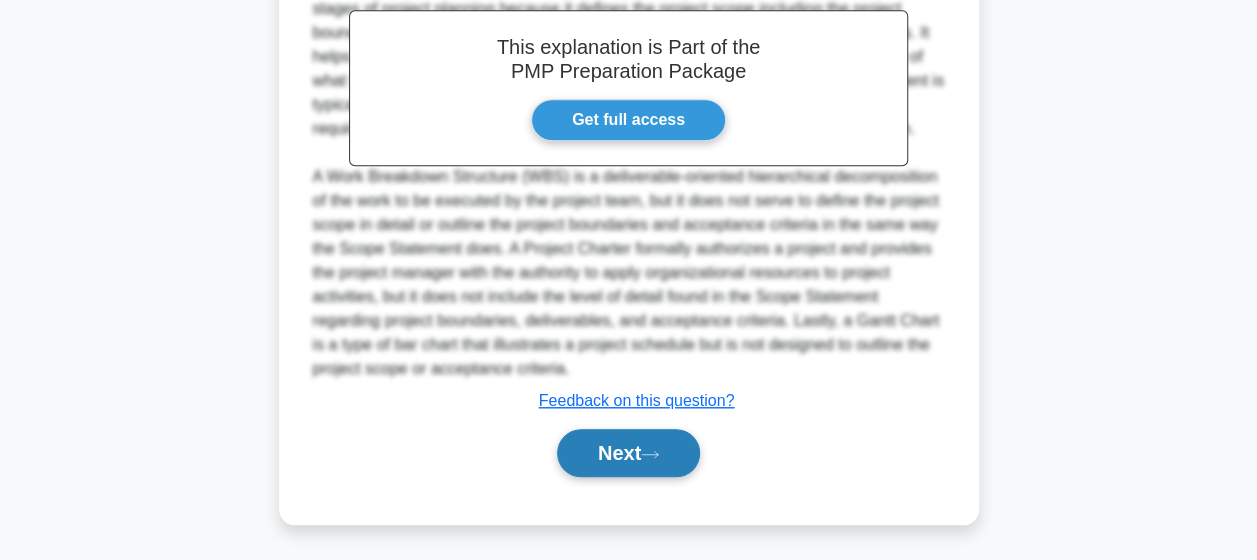 click on "Next" at bounding box center (628, 453) 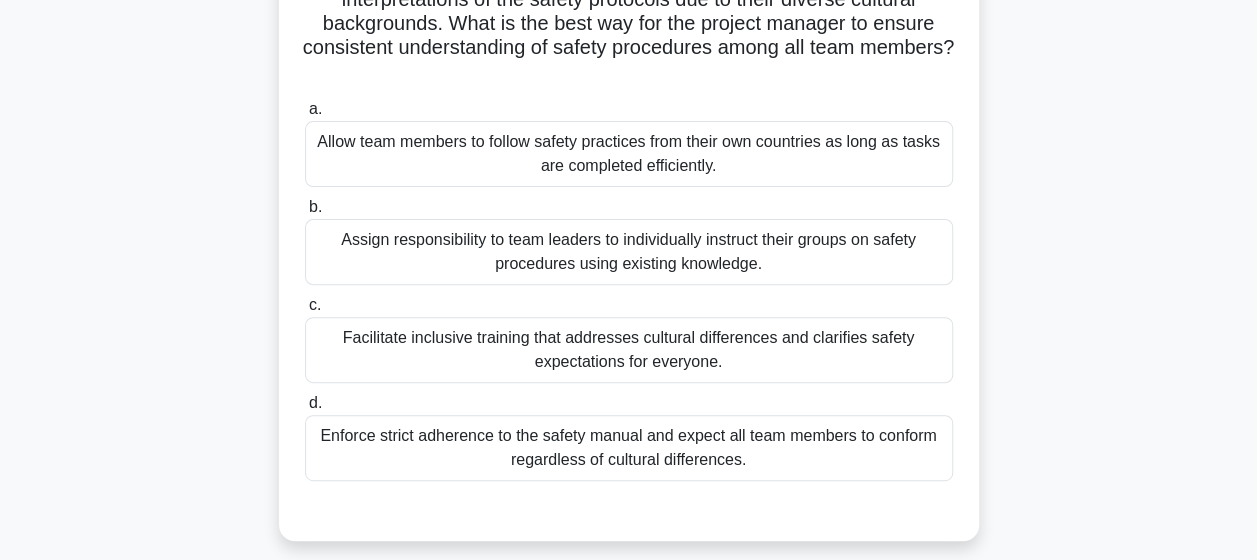scroll, scrollTop: 214, scrollLeft: 0, axis: vertical 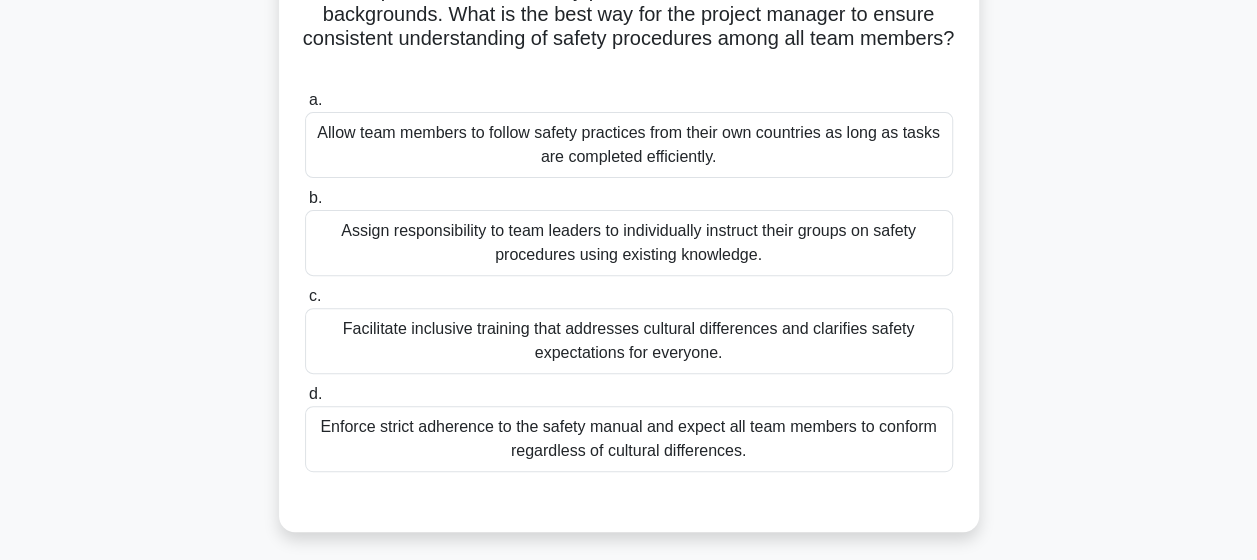 click on "Facilitate inclusive training that addresses cultural differences and clarifies safety expectations for everyone." at bounding box center (629, 341) 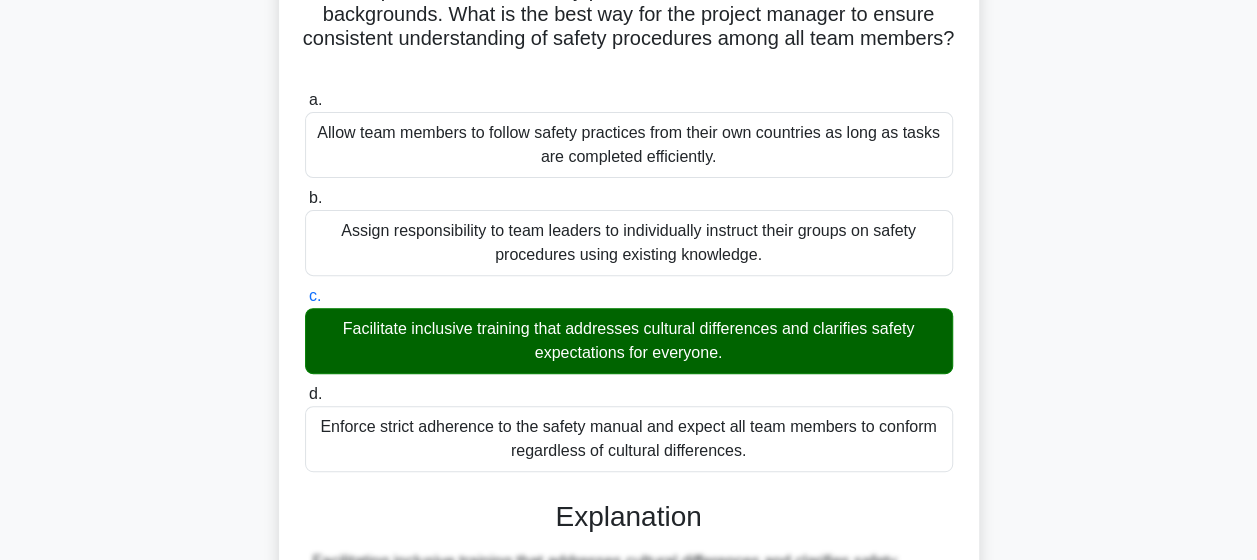scroll, scrollTop: 622, scrollLeft: 0, axis: vertical 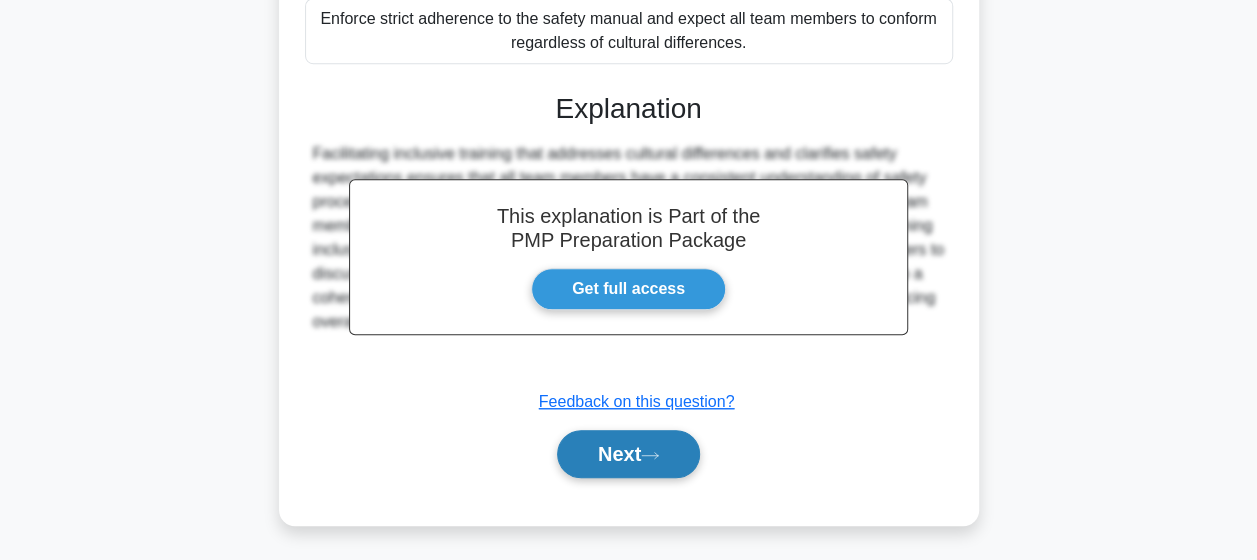 click on "Next" at bounding box center (628, 454) 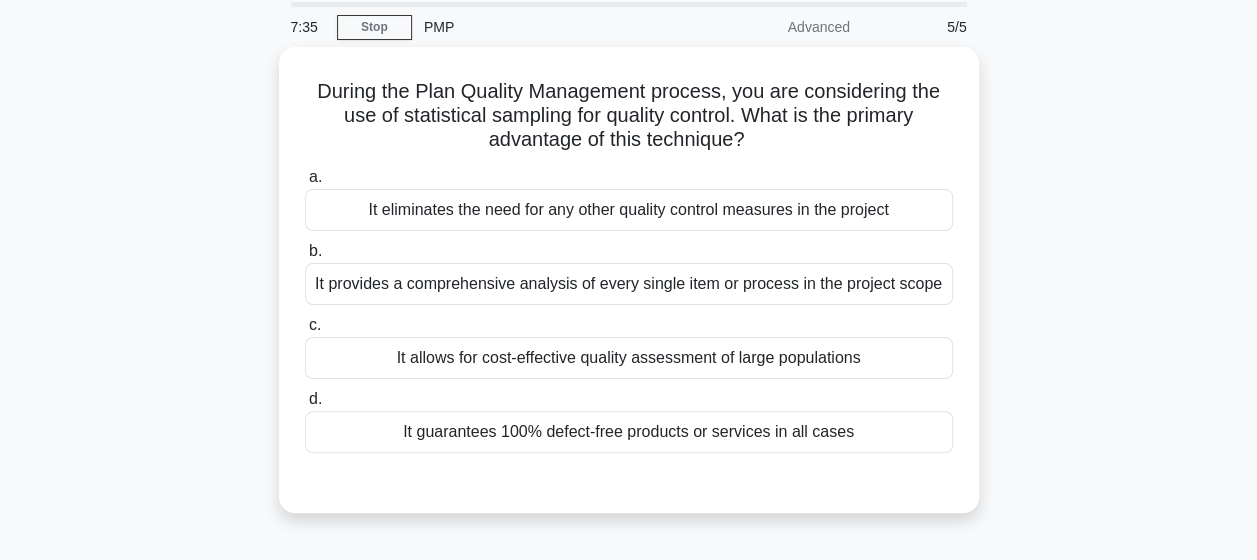 scroll, scrollTop: 98, scrollLeft: 0, axis: vertical 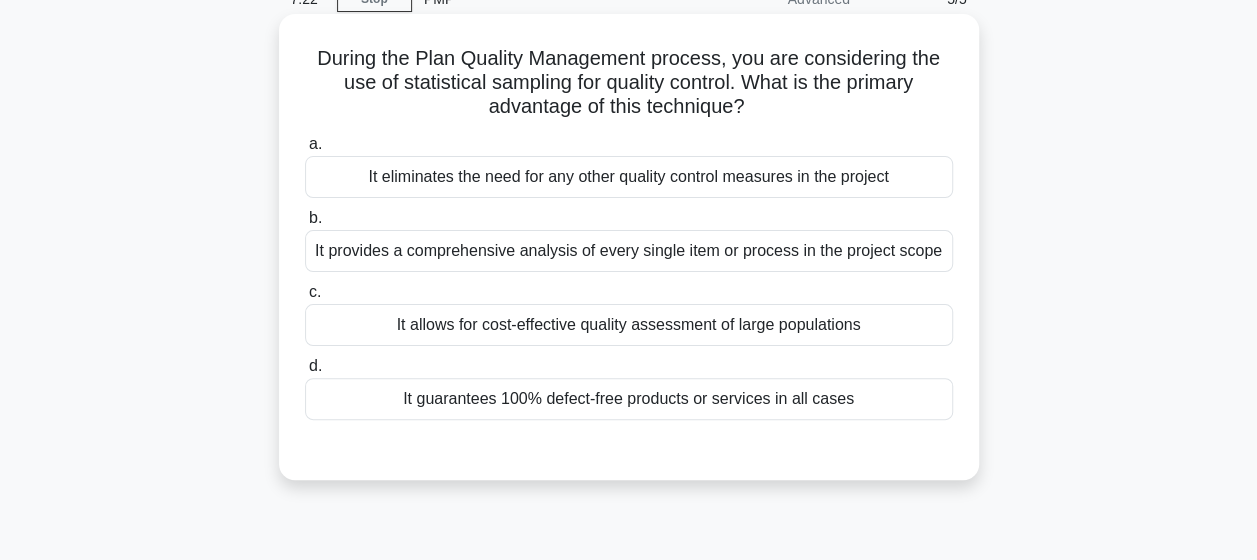 click on "It allows for cost-effective quality assessment of large populations" at bounding box center (629, 325) 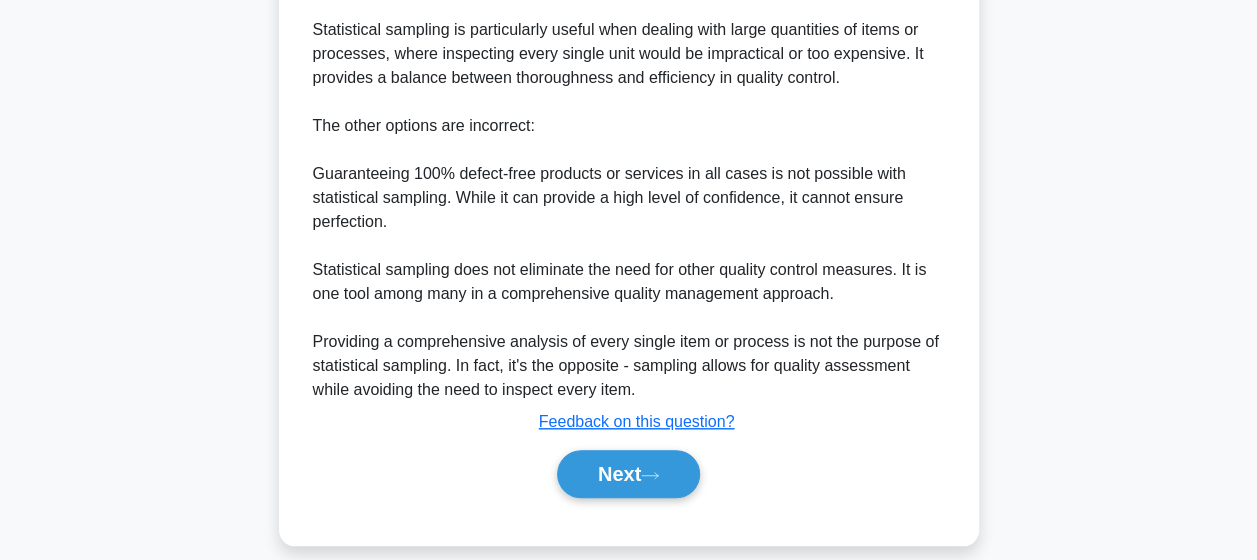 scroll, scrollTop: 718, scrollLeft: 0, axis: vertical 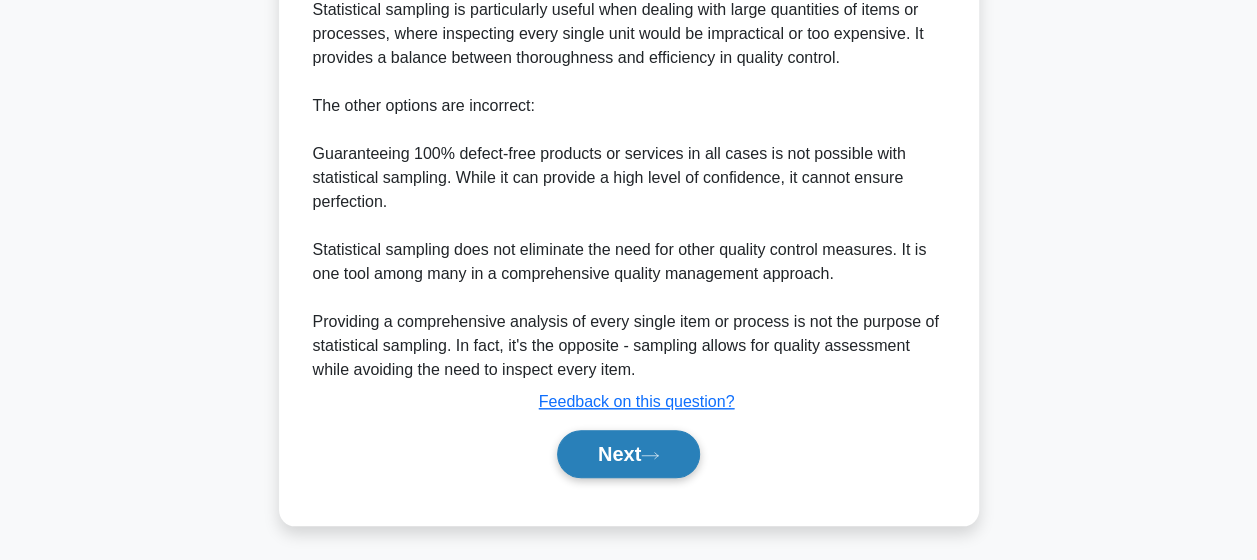 click on "Next" at bounding box center (628, 454) 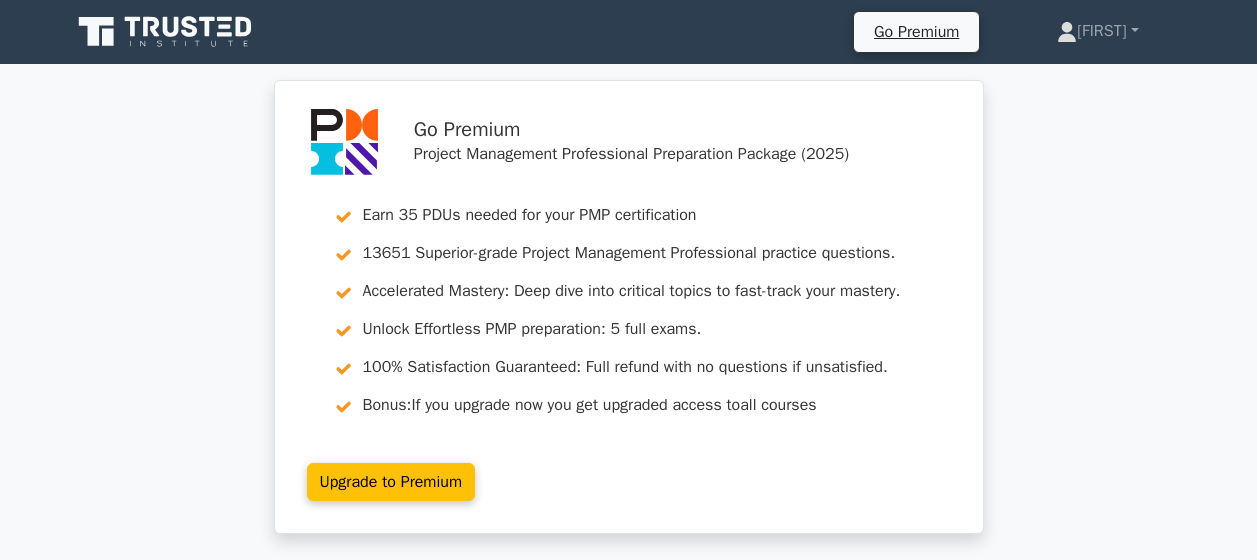 scroll, scrollTop: 0, scrollLeft: 0, axis: both 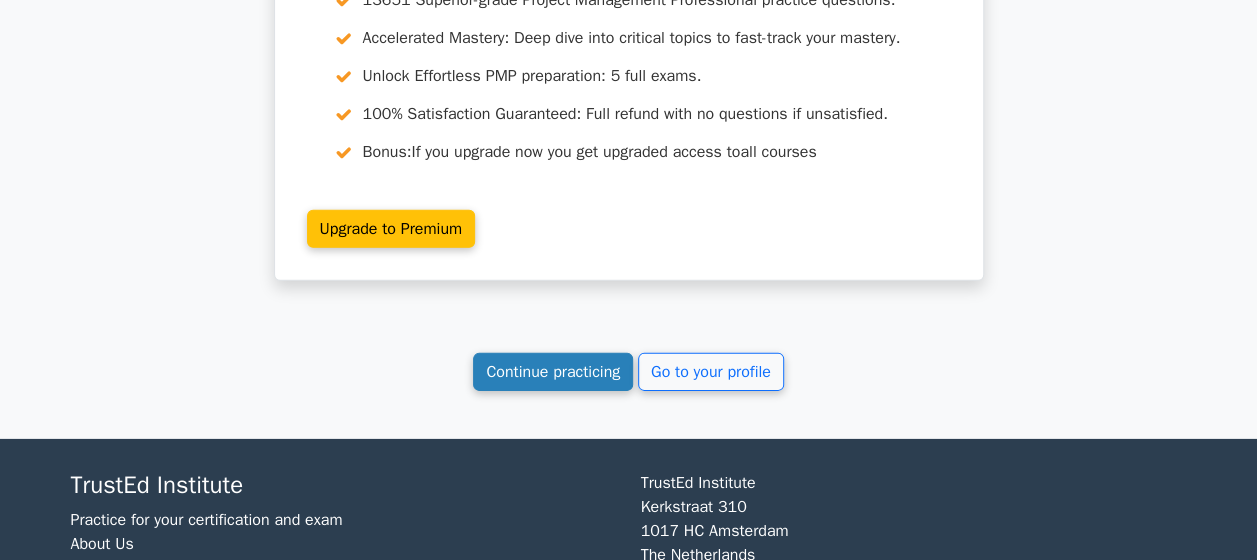 click on "Continue practicing" at bounding box center (553, 372) 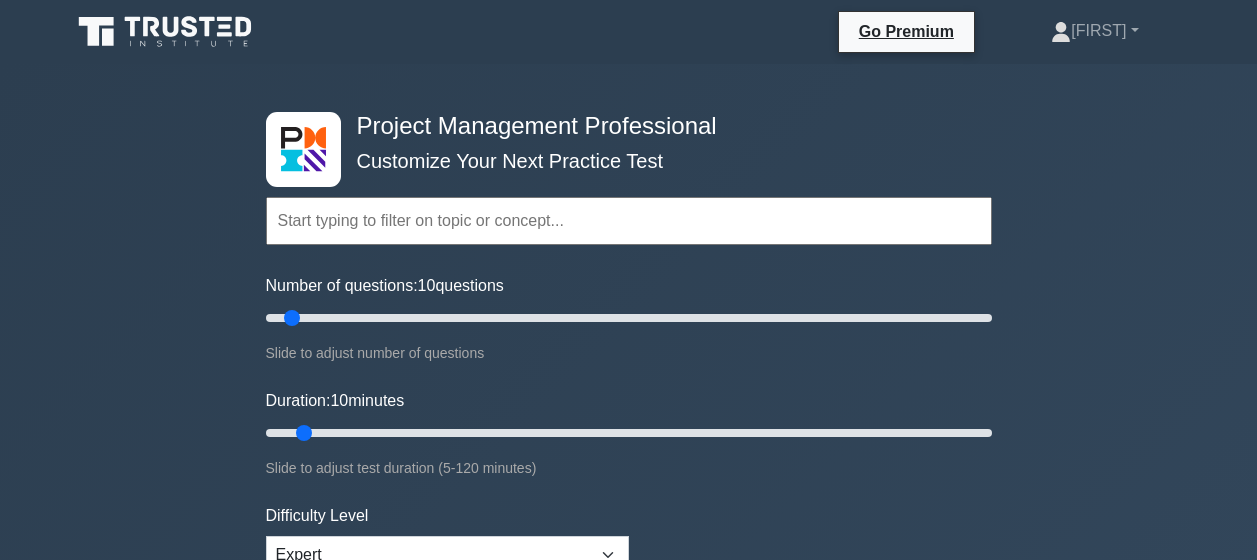 scroll, scrollTop: 0, scrollLeft: 0, axis: both 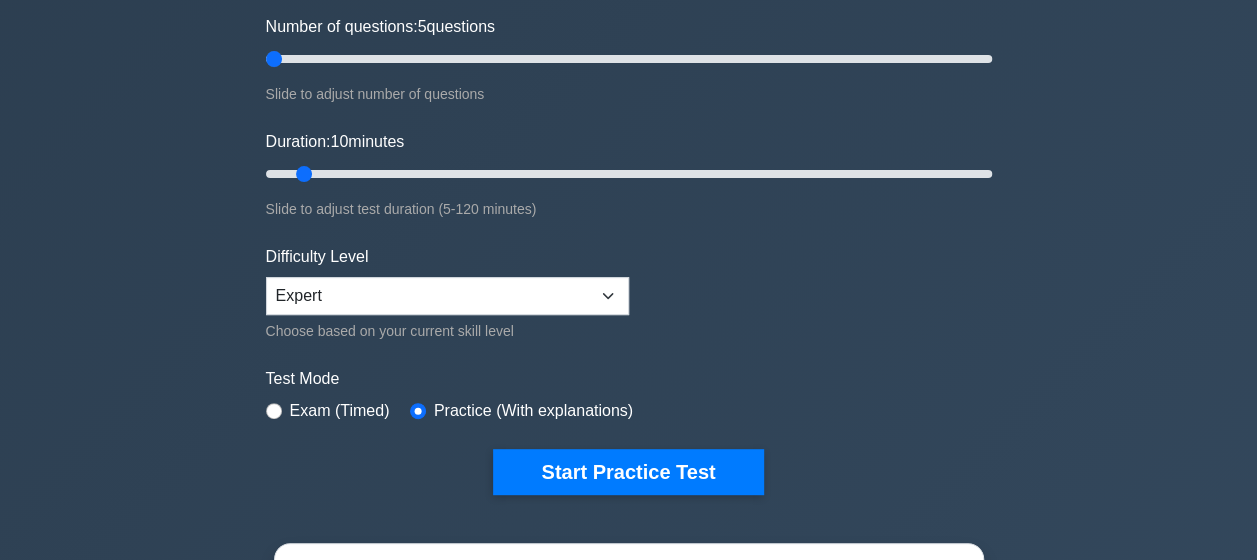 drag, startPoint x: 291, startPoint y: 63, endPoint x: 276, endPoint y: 64, distance: 15.033297 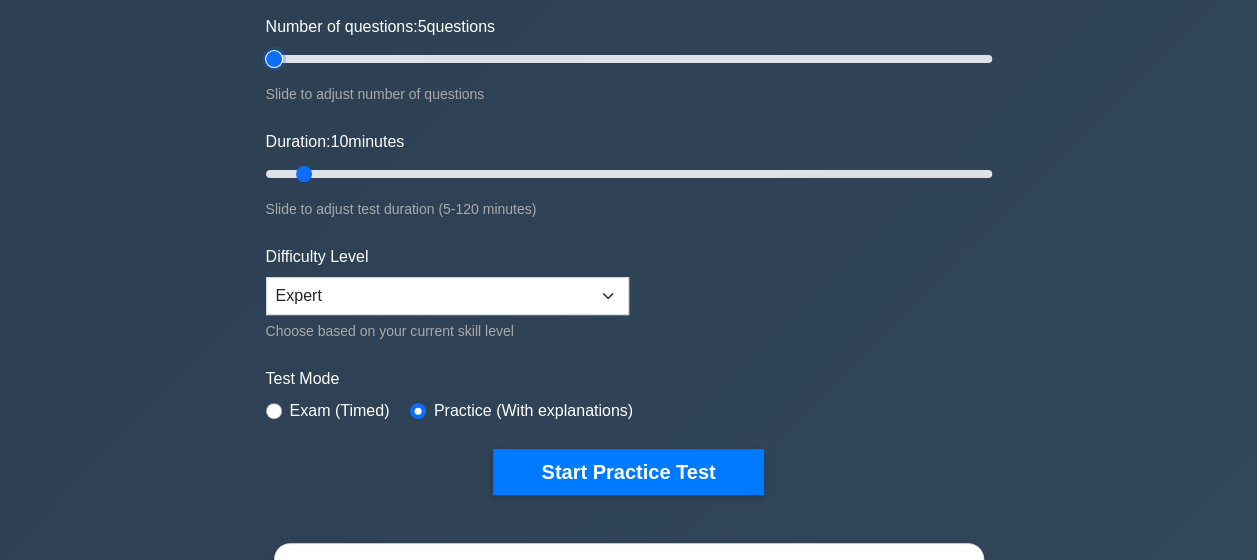 type on "5" 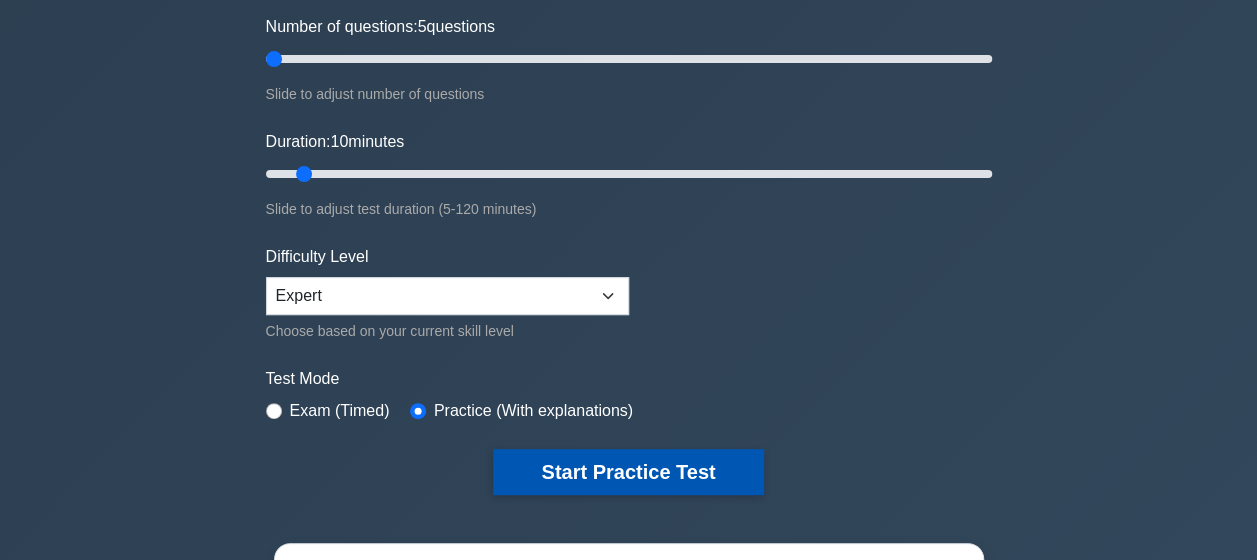 click on "Start Practice Test" at bounding box center (628, 472) 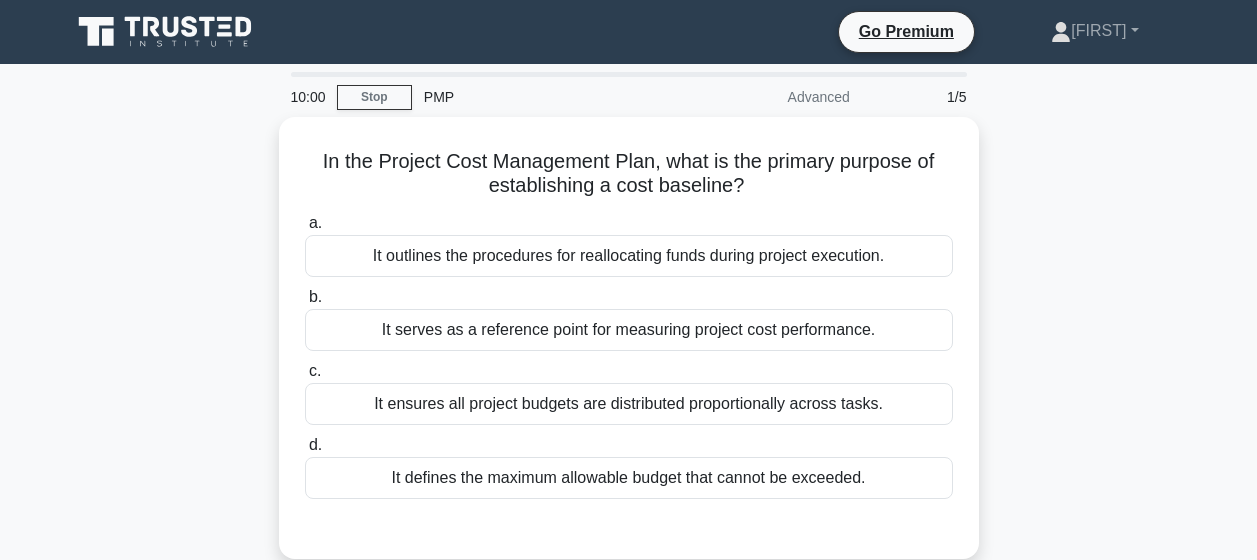 scroll, scrollTop: 0, scrollLeft: 0, axis: both 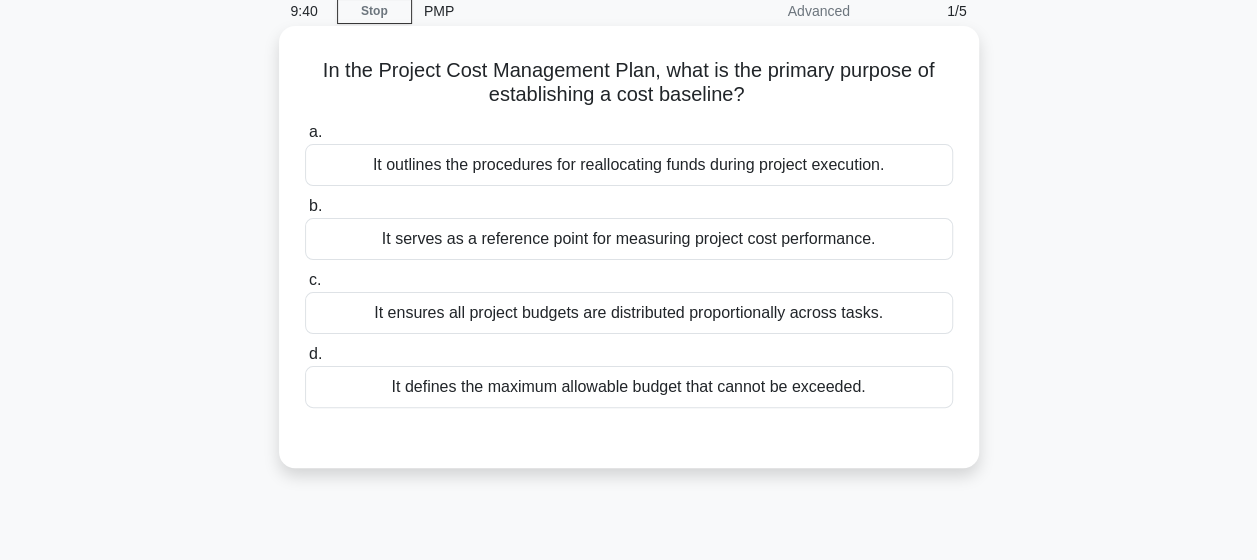 click on "It serves as a reference point for measuring project cost performance." at bounding box center [629, 239] 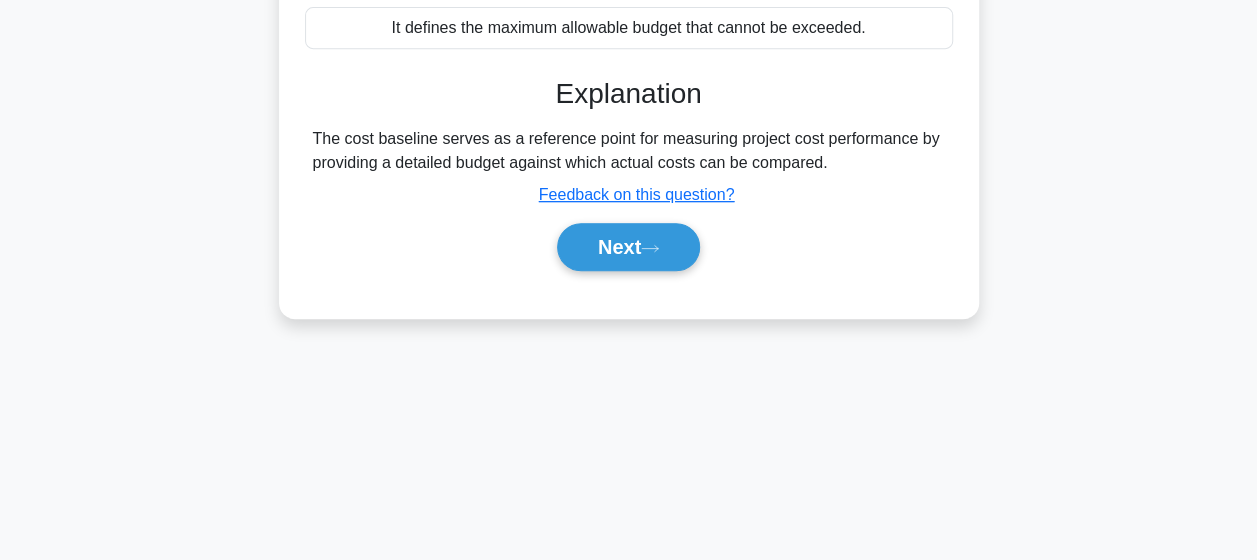 scroll, scrollTop: 446, scrollLeft: 0, axis: vertical 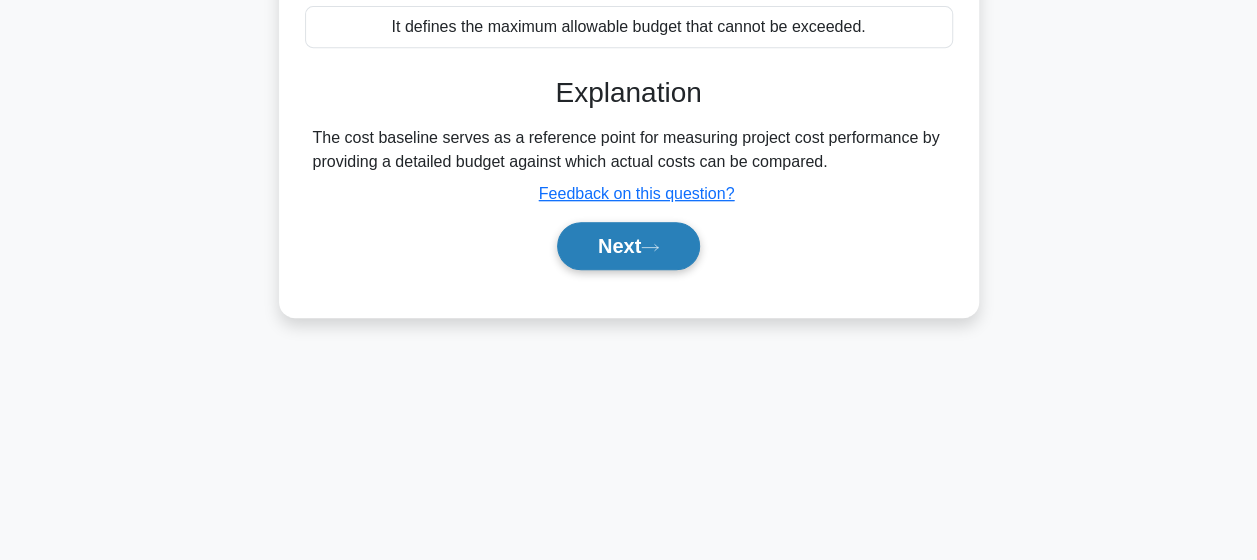 click on "Next" at bounding box center (628, 246) 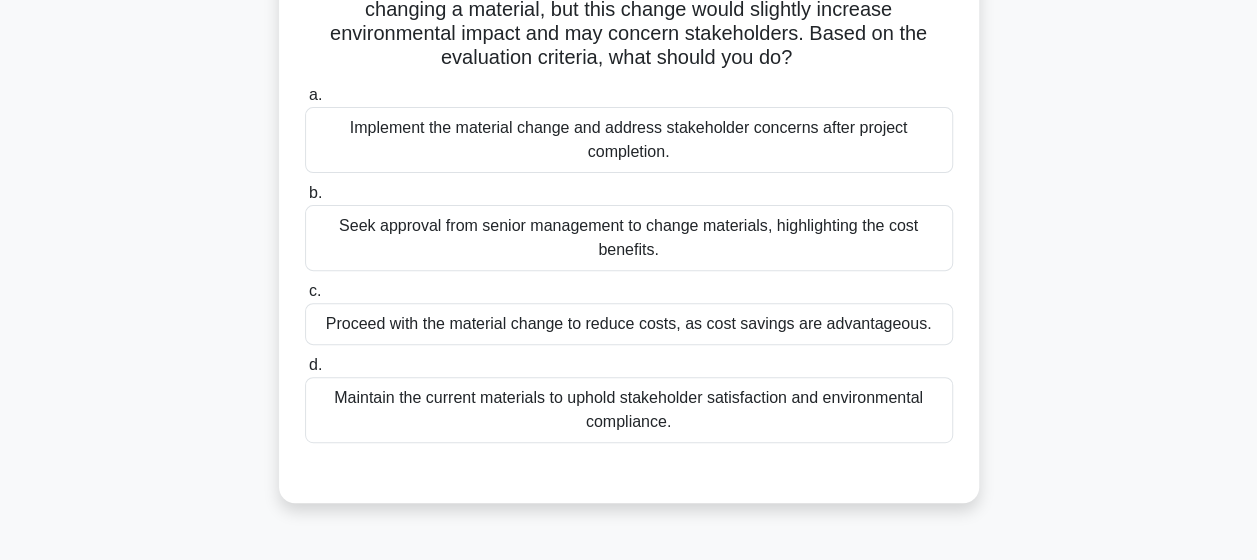 scroll, scrollTop: 225, scrollLeft: 0, axis: vertical 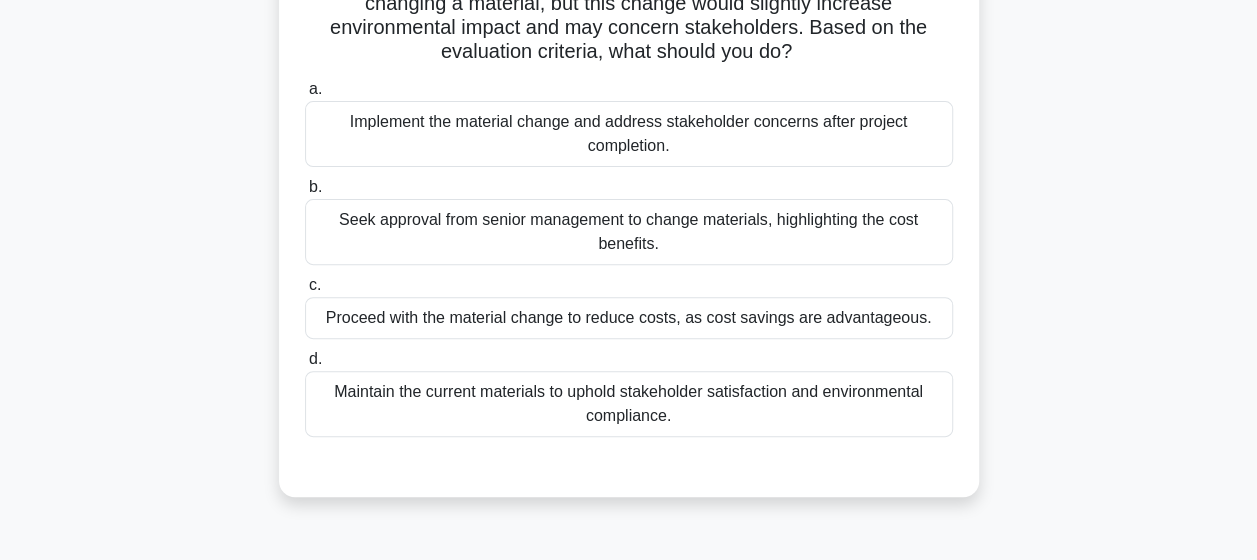 click on "Seek approval from senior management to change materials, highlighting the cost benefits." at bounding box center (629, 232) 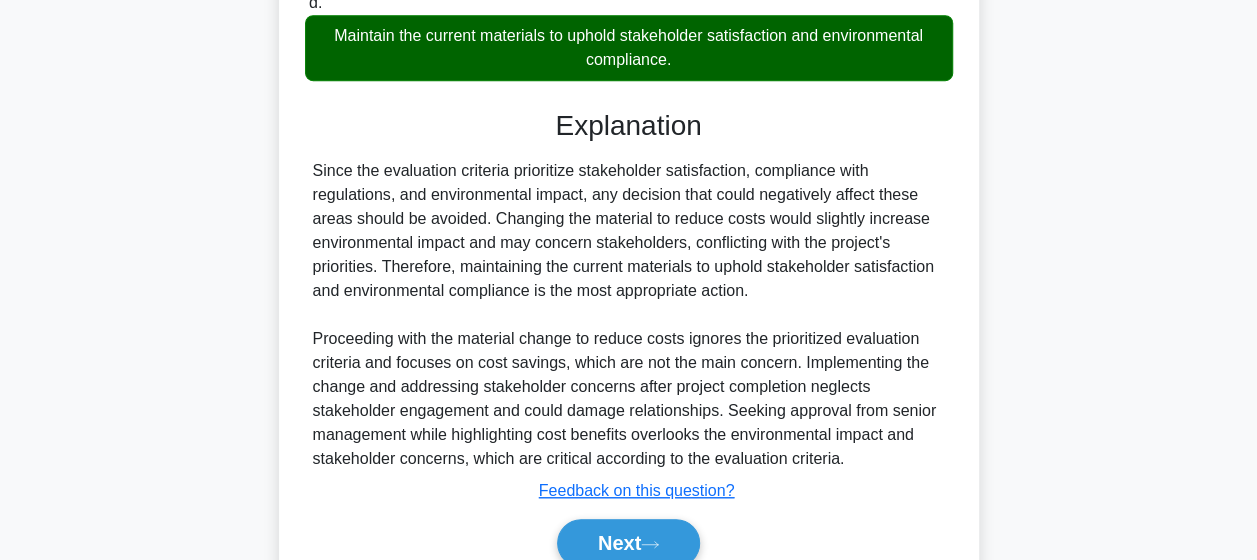 scroll, scrollTop: 673, scrollLeft: 0, axis: vertical 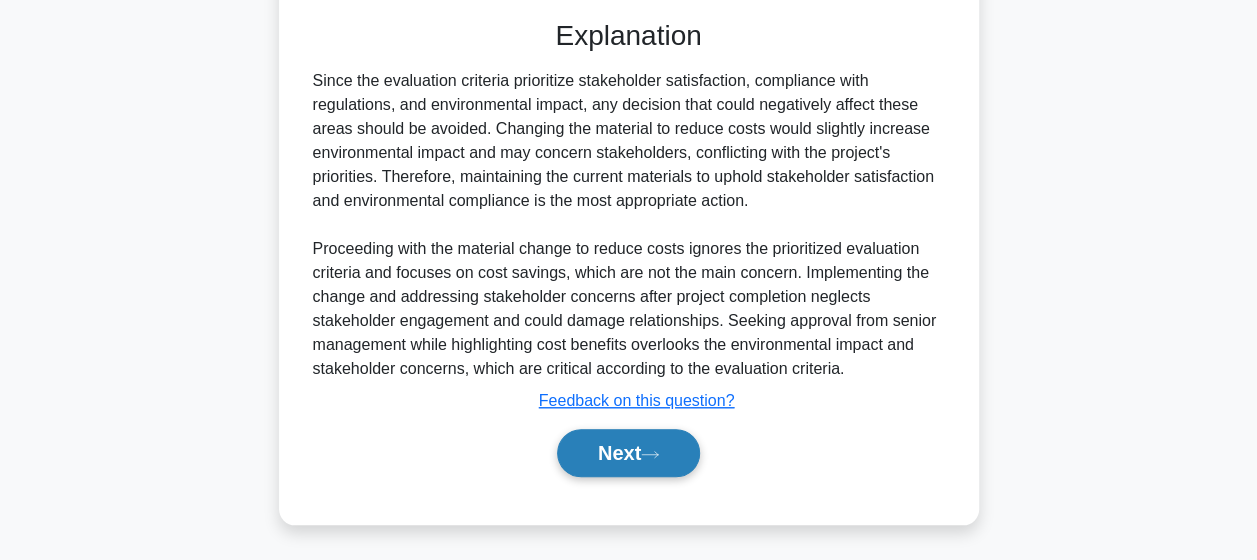 click on "Next" at bounding box center [628, 453] 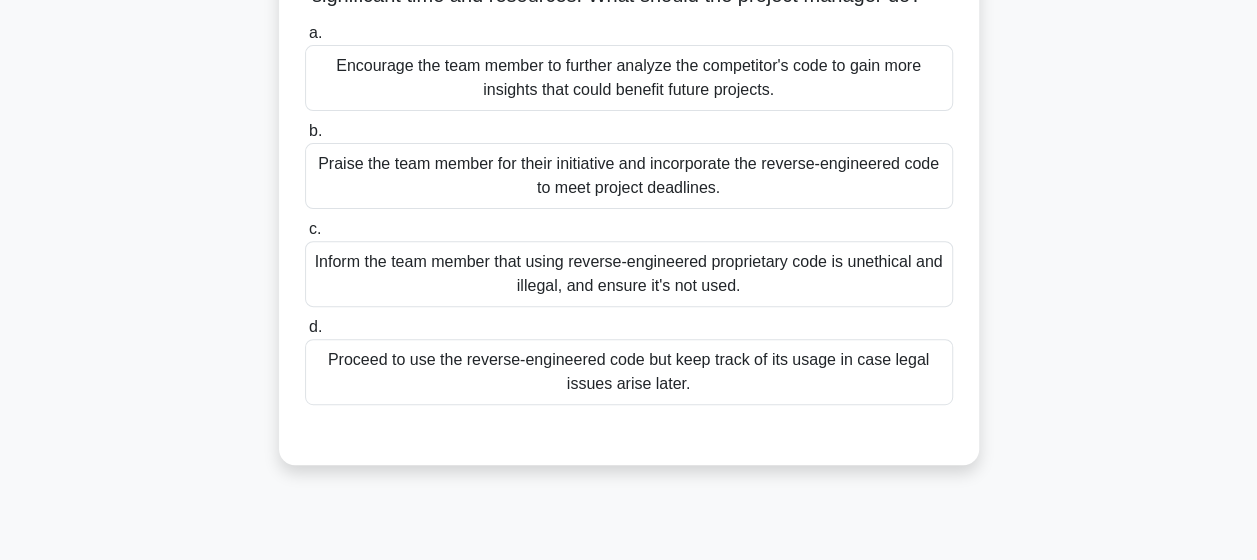 scroll, scrollTop: 266, scrollLeft: 0, axis: vertical 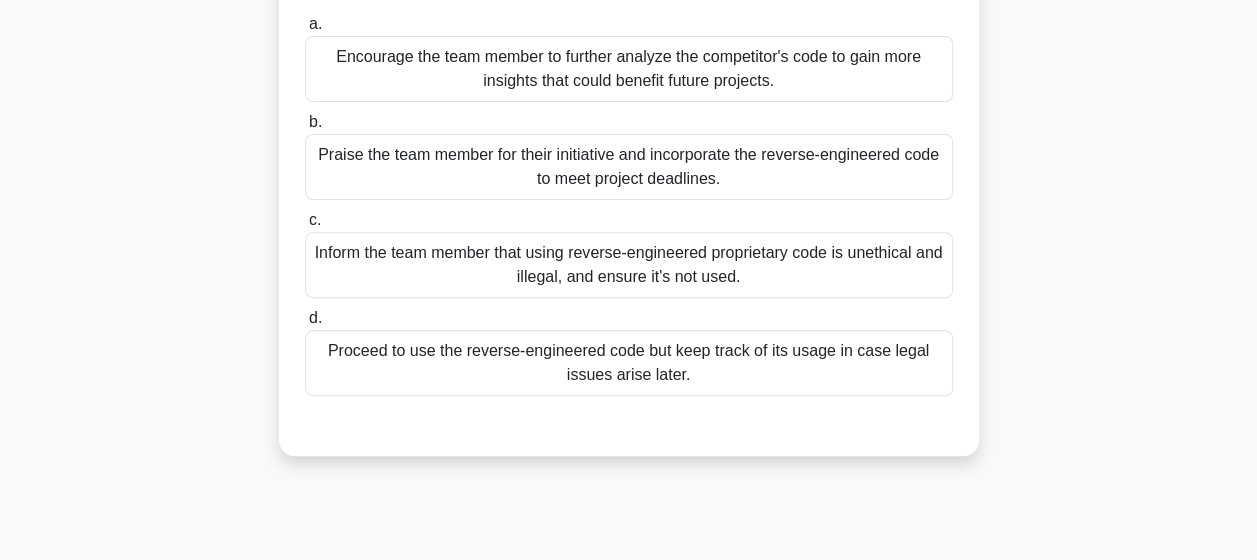 click on "Inform the team member that using reverse-engineered proprietary code is unethical and illegal, and ensure it's not used." at bounding box center (629, 265) 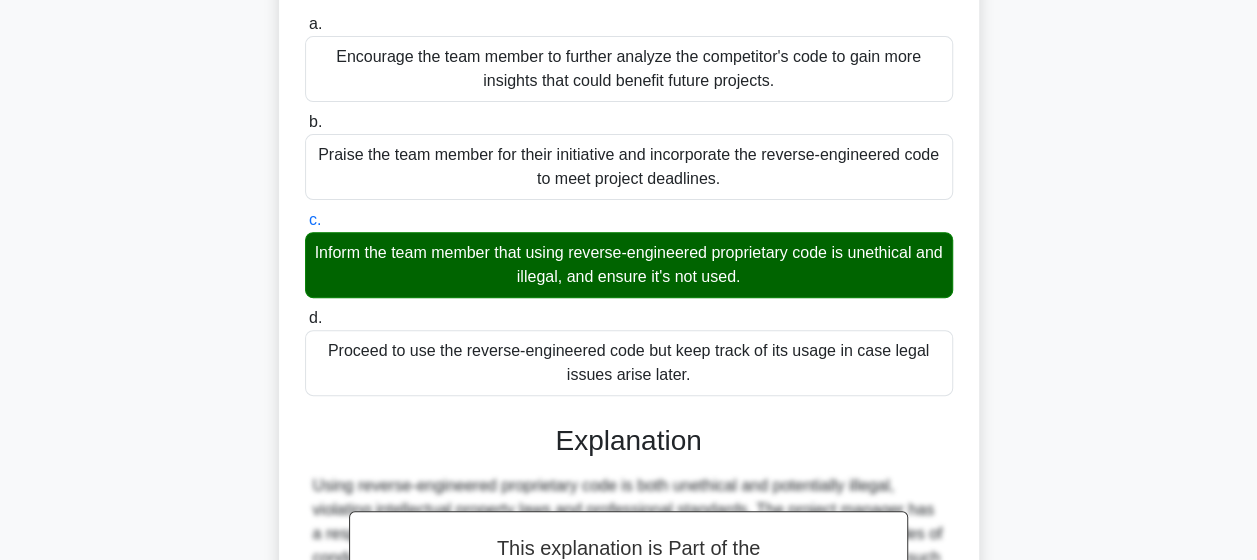 scroll, scrollTop: 622, scrollLeft: 0, axis: vertical 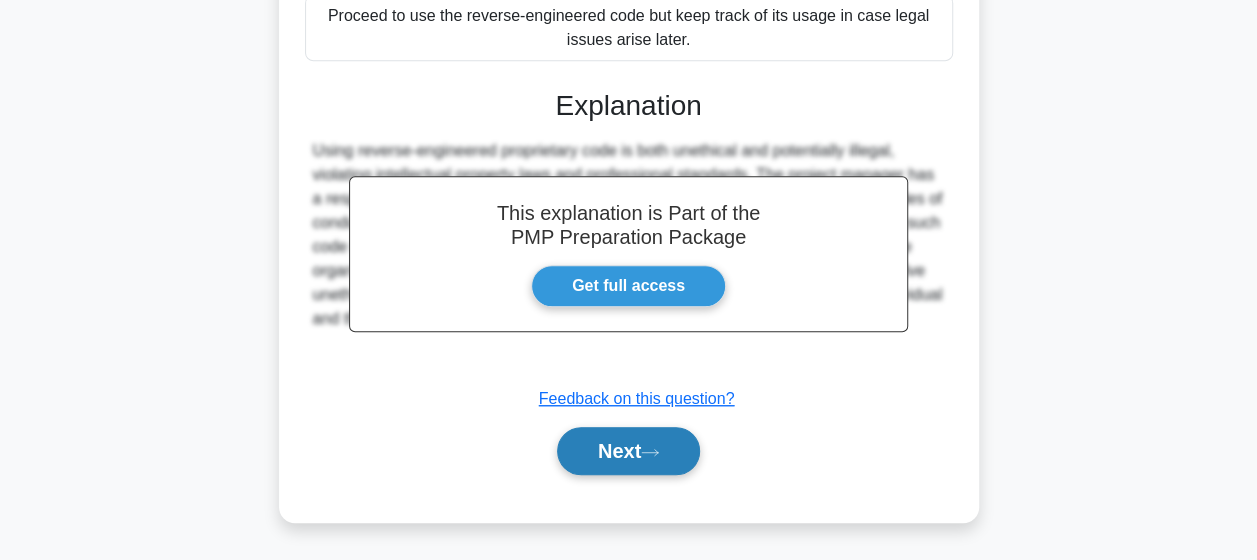 click on "Next" at bounding box center (628, 451) 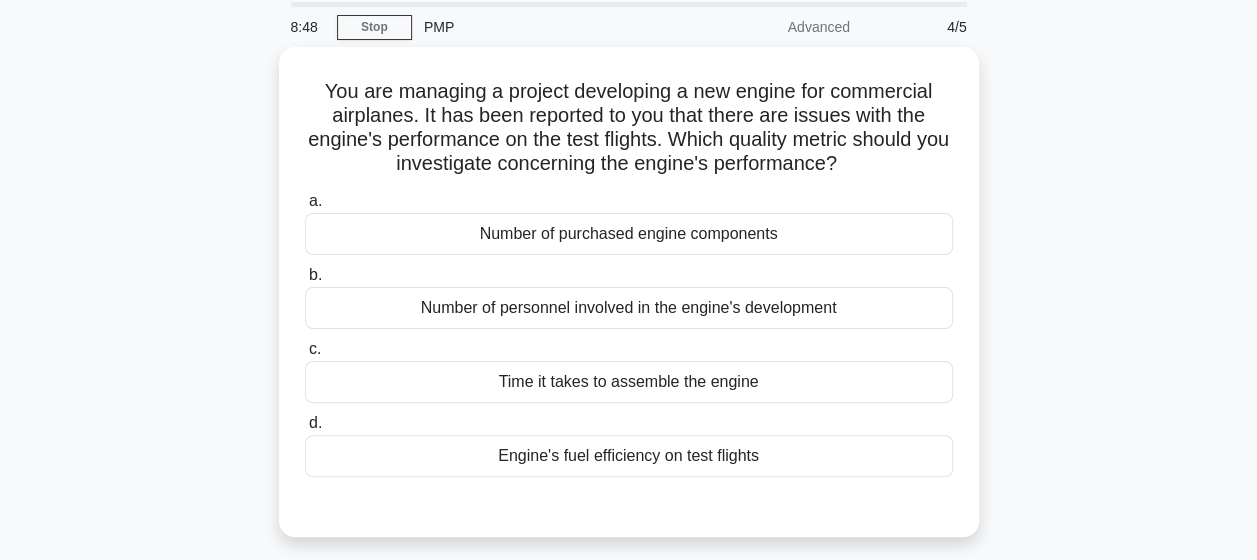 scroll, scrollTop: 68, scrollLeft: 0, axis: vertical 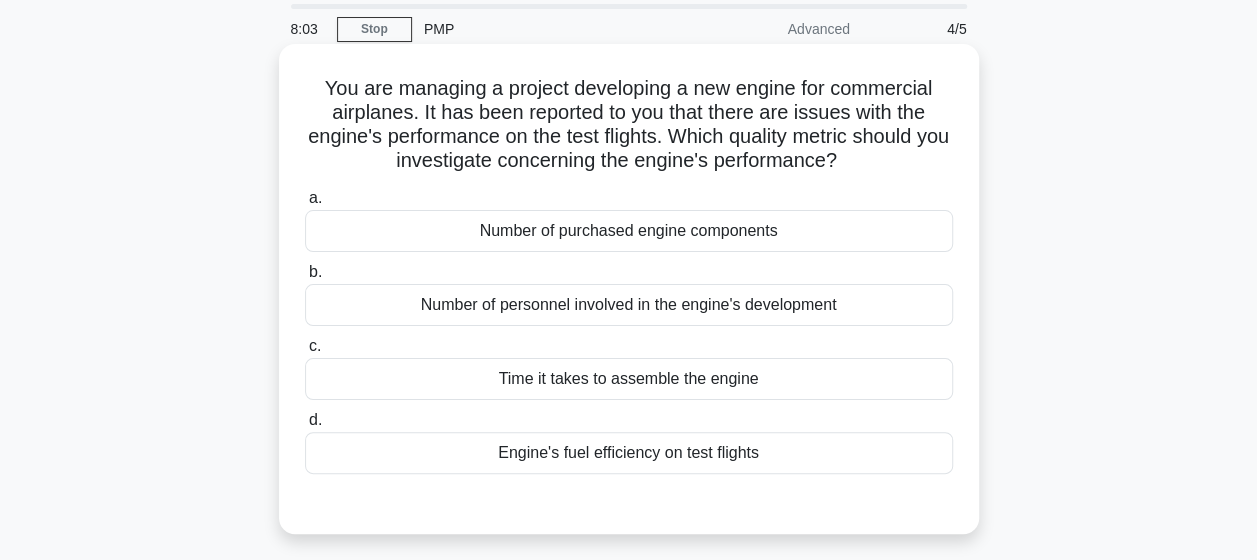 click on "Engine's fuel efficiency on test flights" at bounding box center [629, 453] 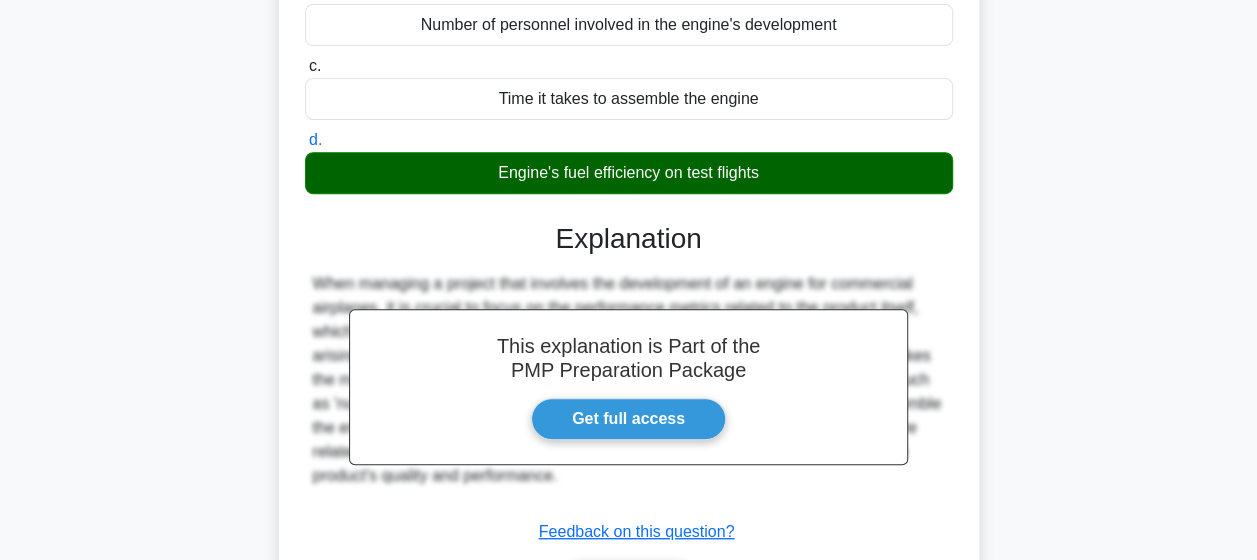 scroll, scrollTop: 404, scrollLeft: 0, axis: vertical 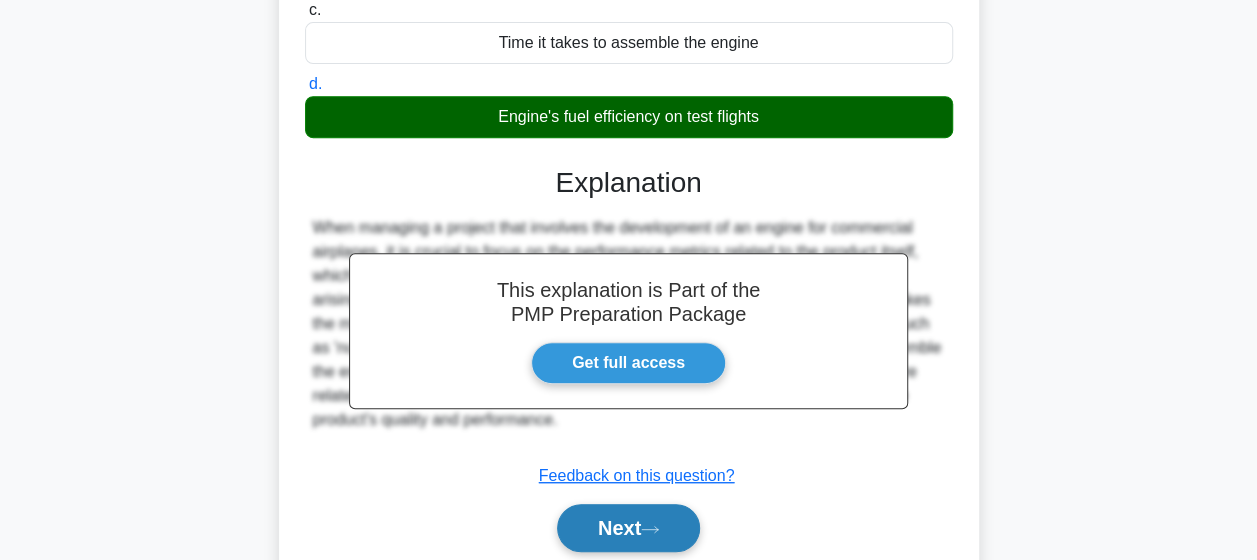 click on "Next" at bounding box center (628, 528) 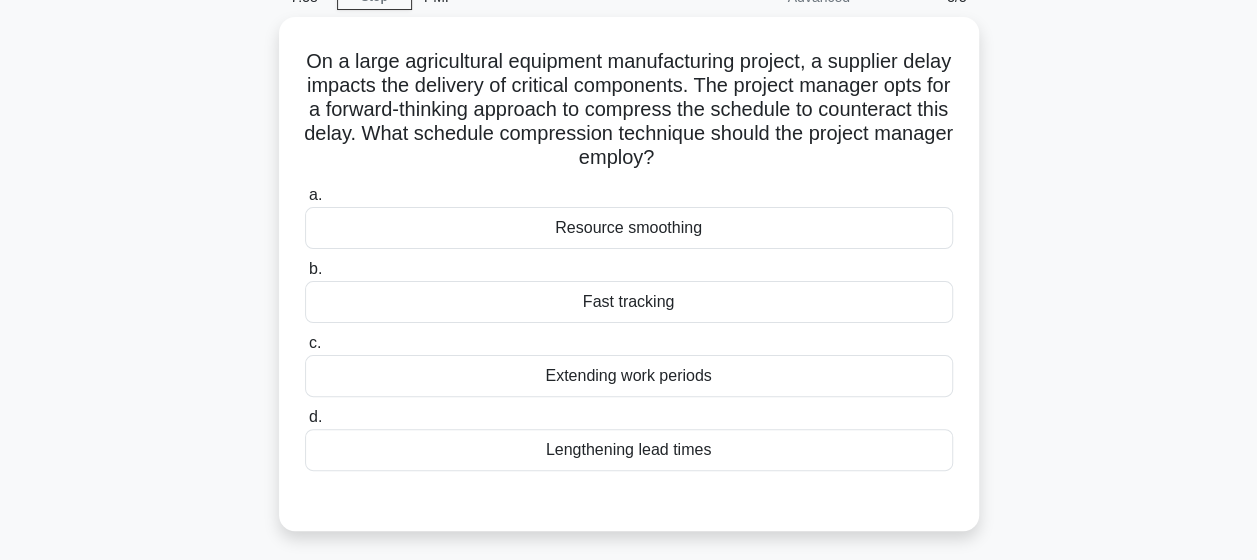 scroll, scrollTop: 98, scrollLeft: 0, axis: vertical 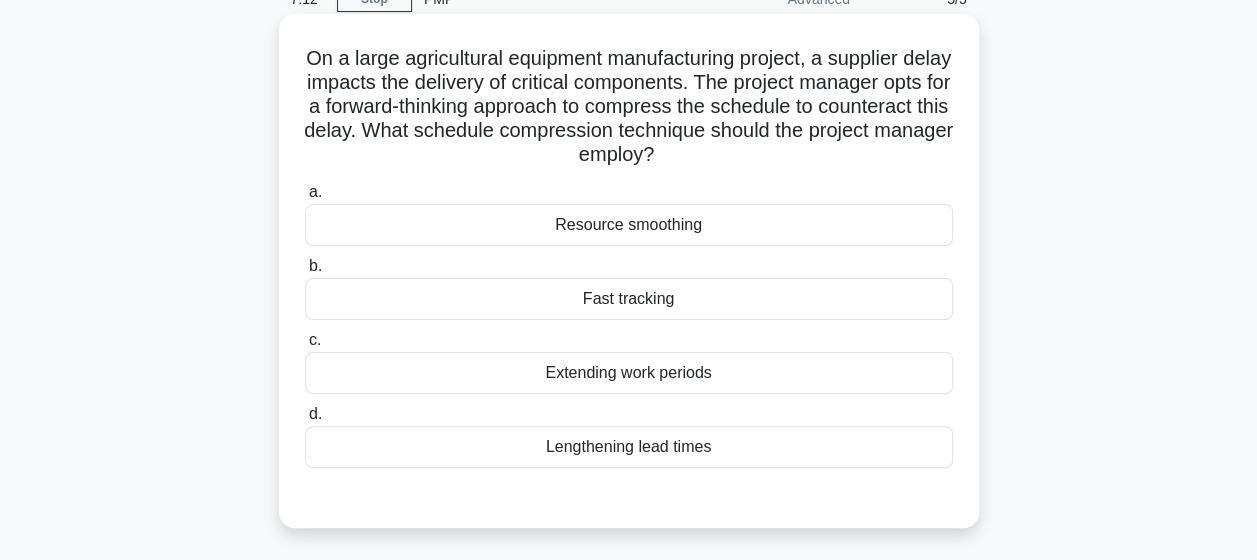 click on "Resource smoothing" at bounding box center [629, 225] 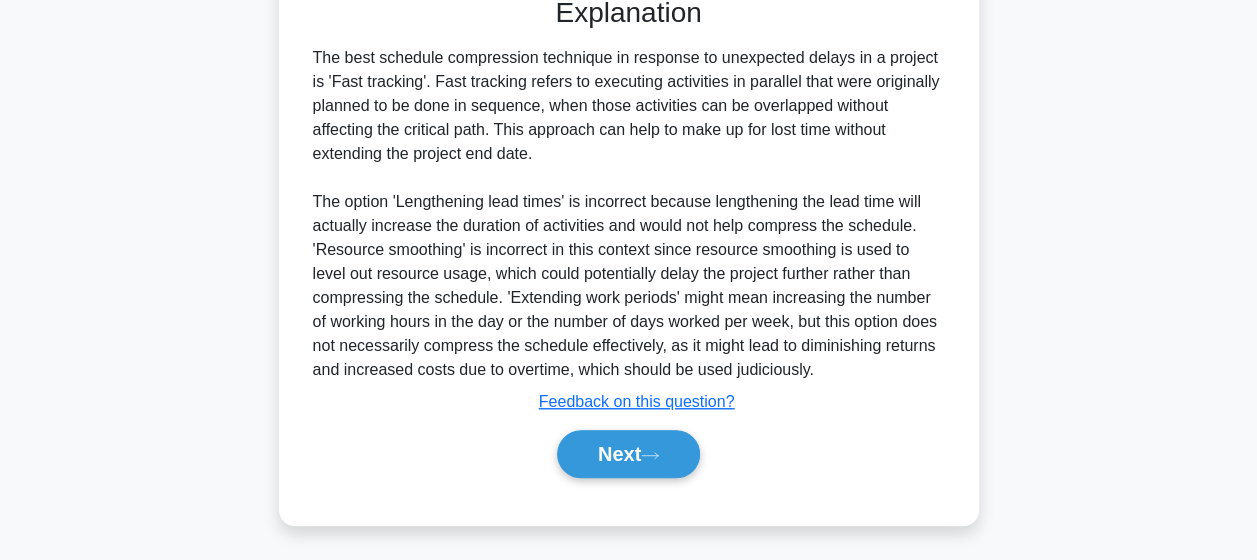 scroll, scrollTop: 600, scrollLeft: 0, axis: vertical 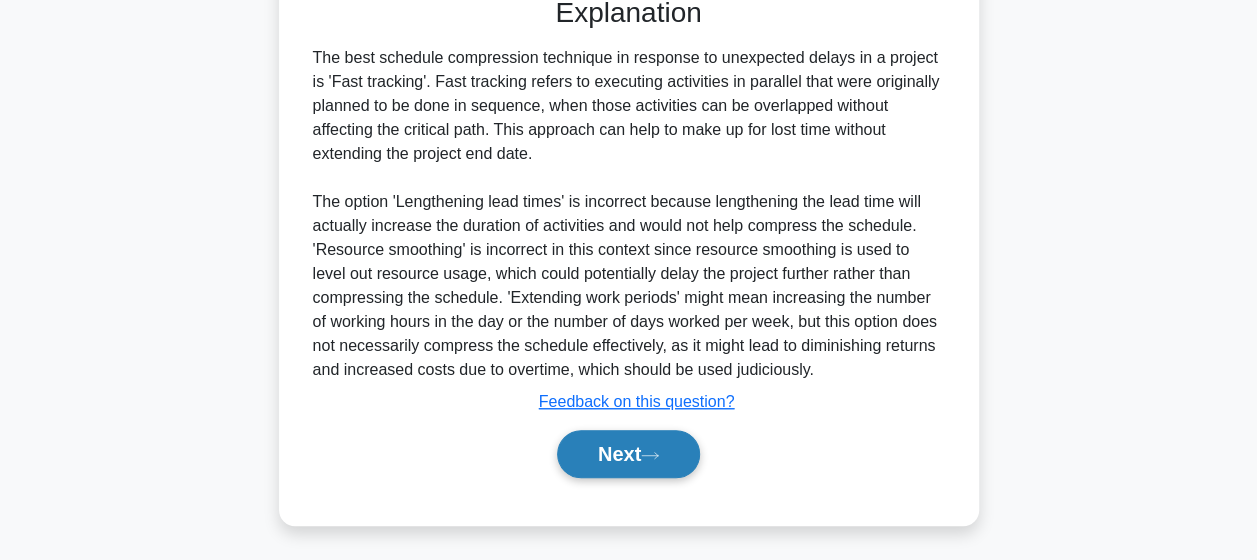 click on "Next" at bounding box center [628, 454] 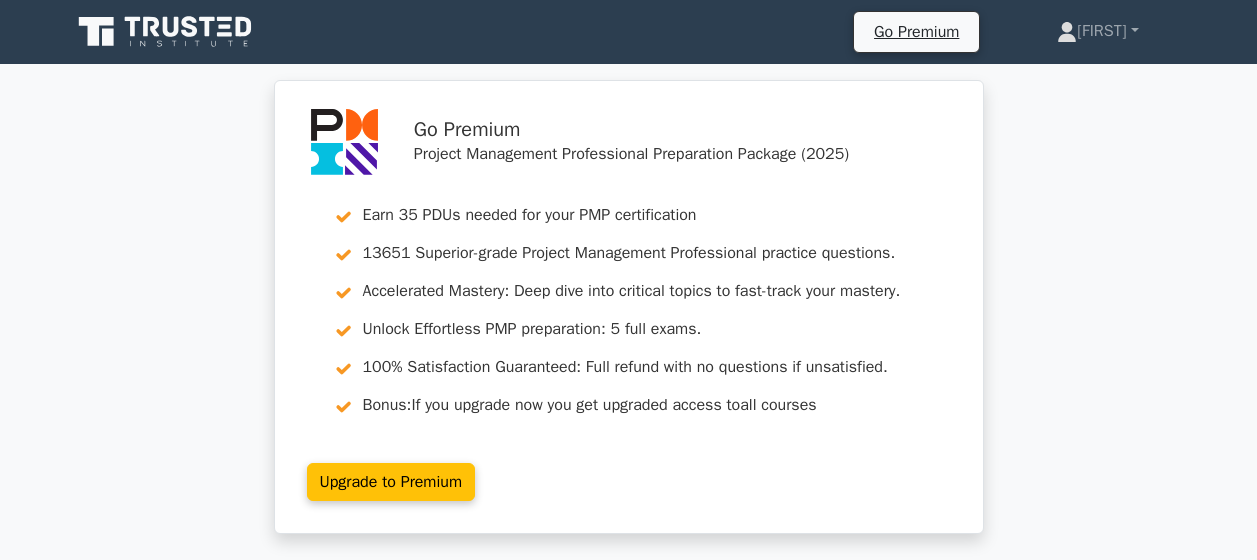scroll, scrollTop: 0, scrollLeft: 0, axis: both 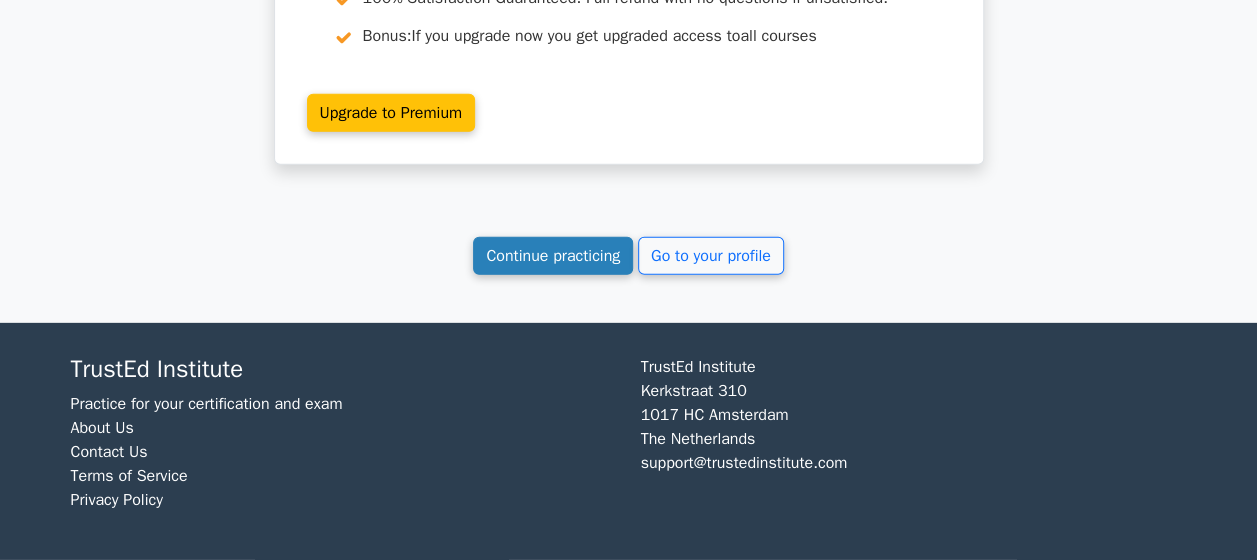 click on "Continue practicing" at bounding box center [553, 256] 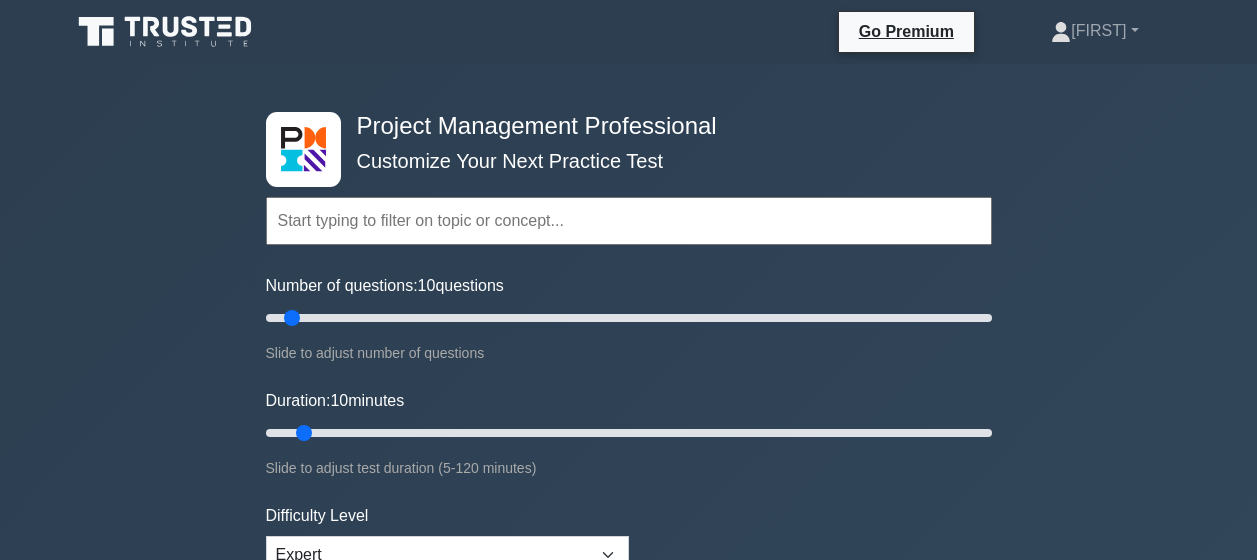 scroll, scrollTop: 0, scrollLeft: 0, axis: both 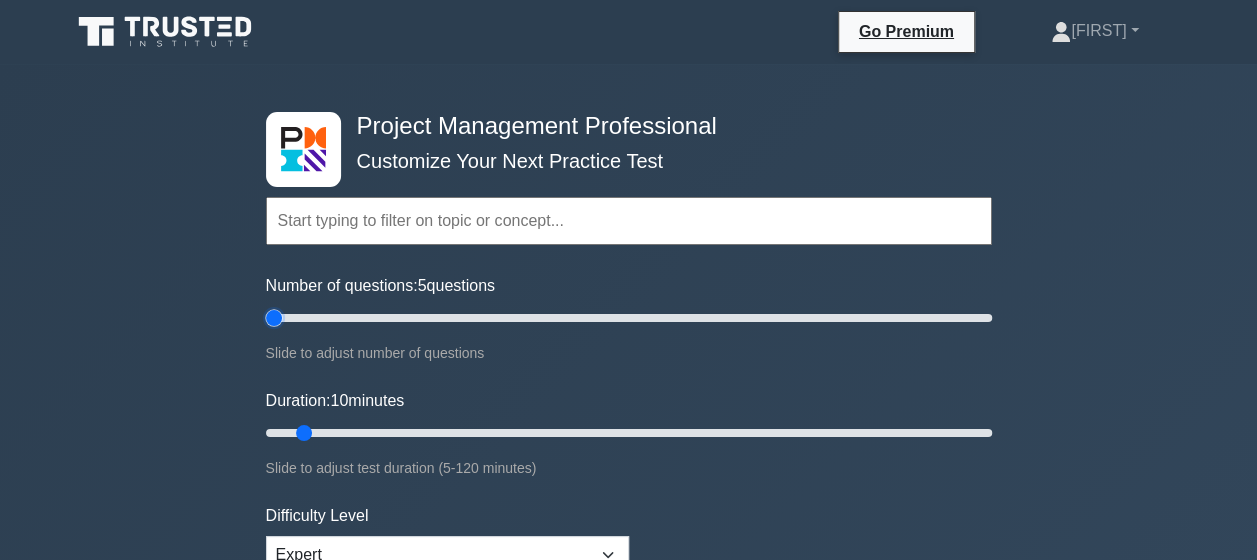 drag, startPoint x: 290, startPoint y: 319, endPoint x: 279, endPoint y: 318, distance: 11.045361 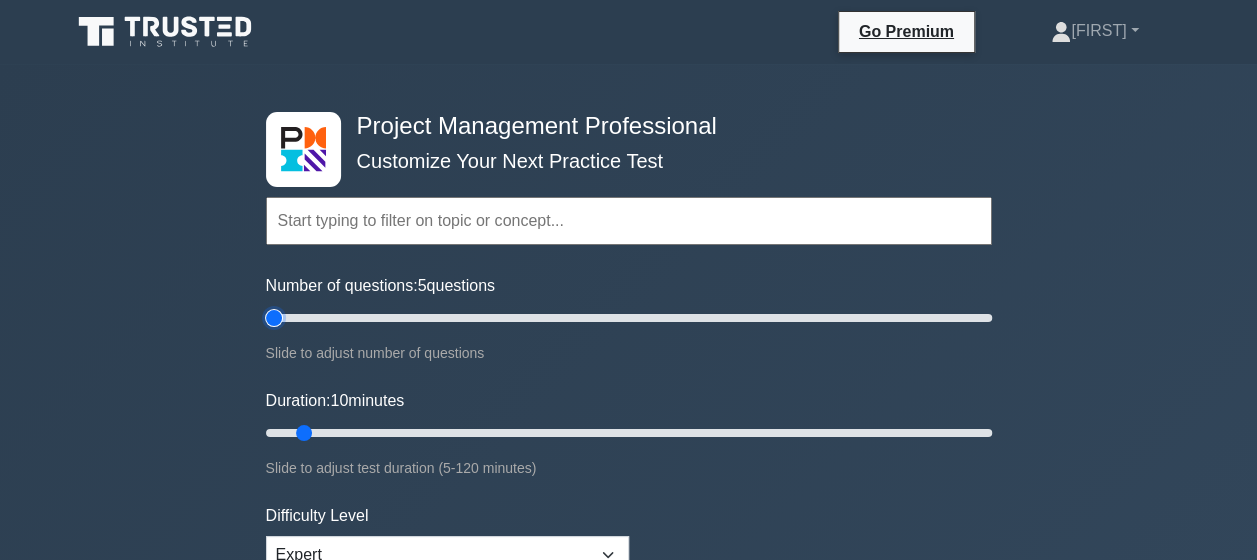 type on "5" 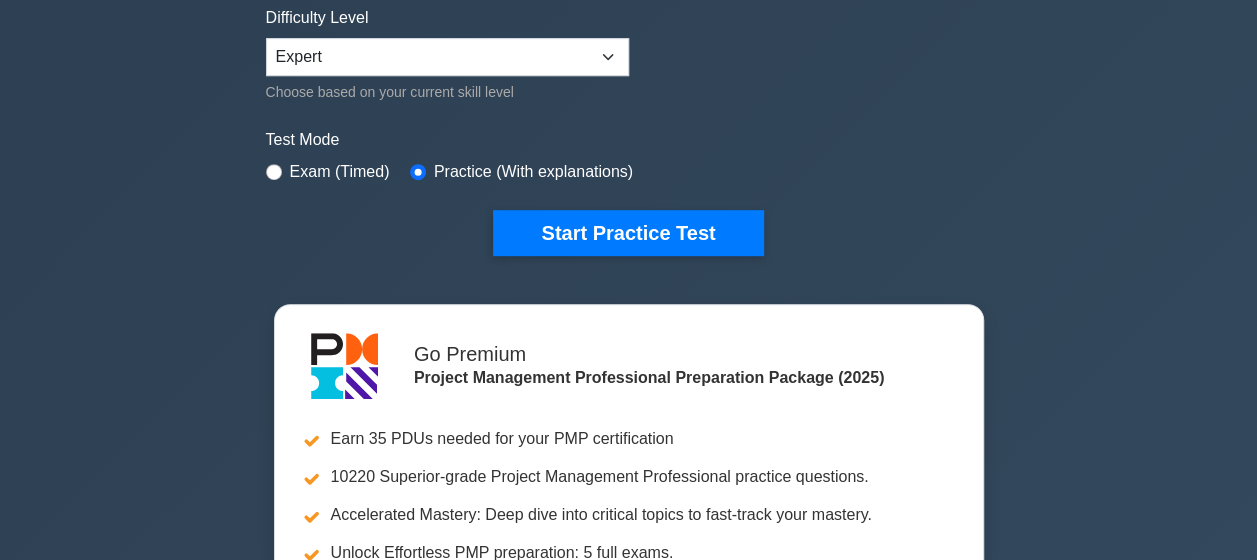 scroll, scrollTop: 499, scrollLeft: 0, axis: vertical 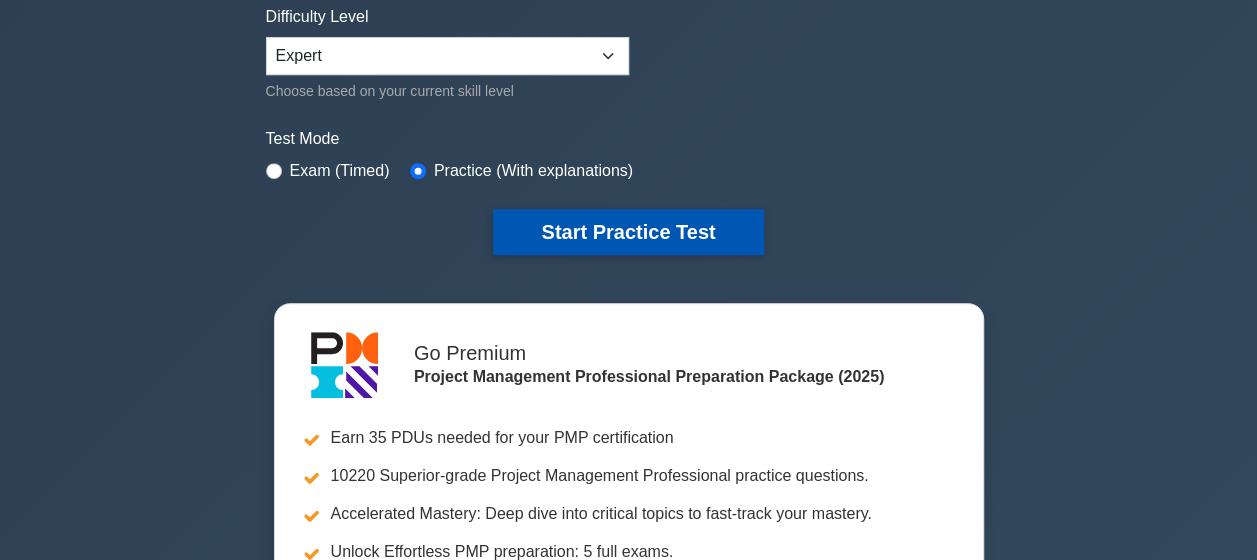click on "Start Practice Test" at bounding box center (628, 232) 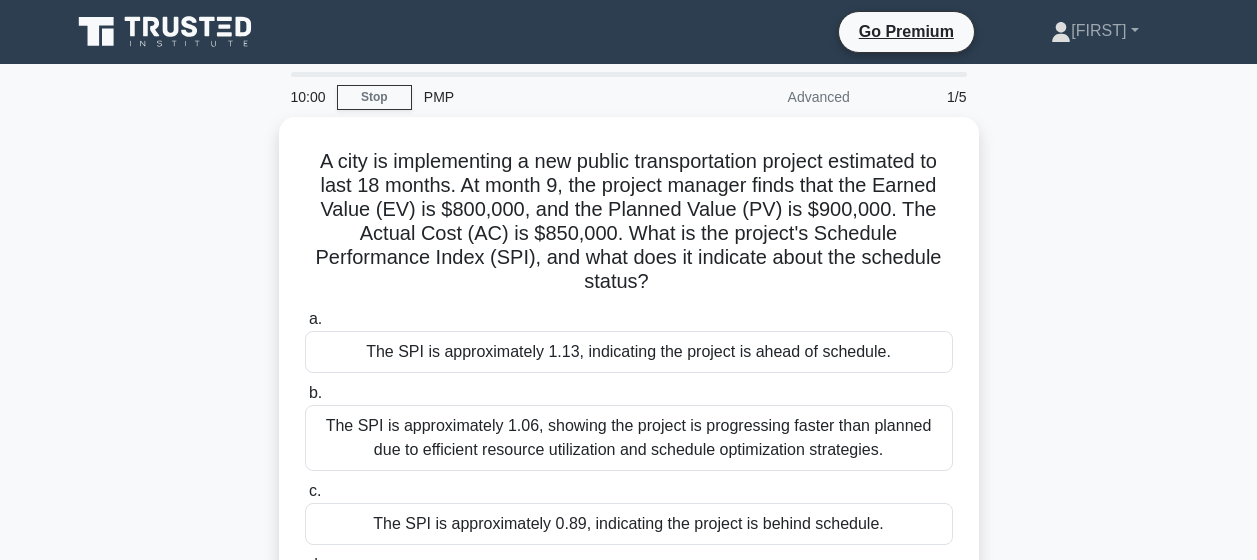 scroll, scrollTop: 0, scrollLeft: 0, axis: both 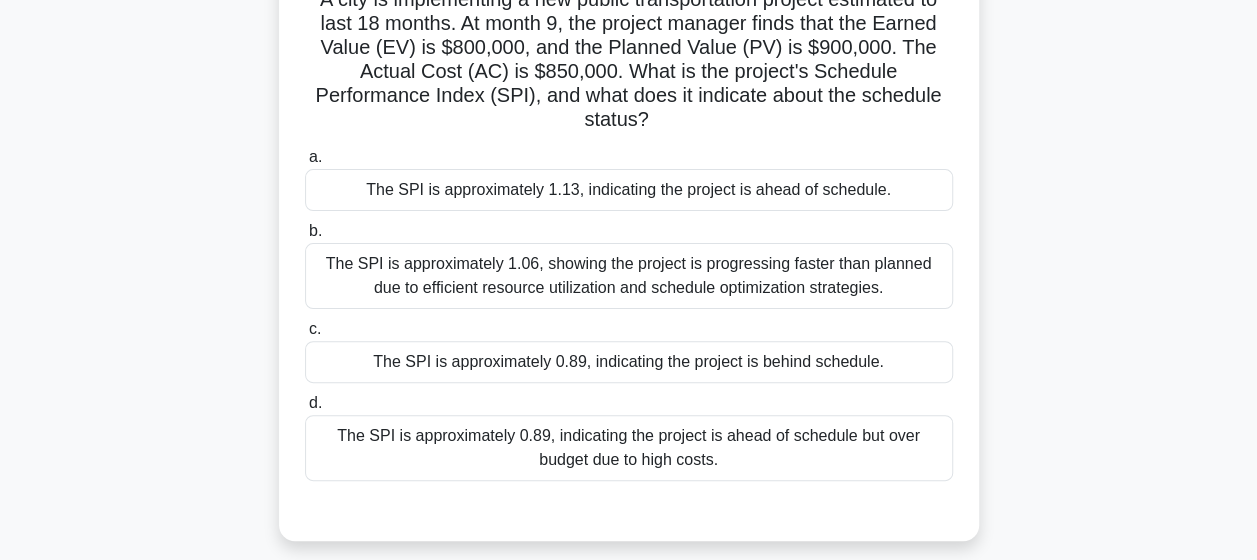 click on "The SPI is approximately 0.89, indicating the project is behind schedule." at bounding box center (629, 362) 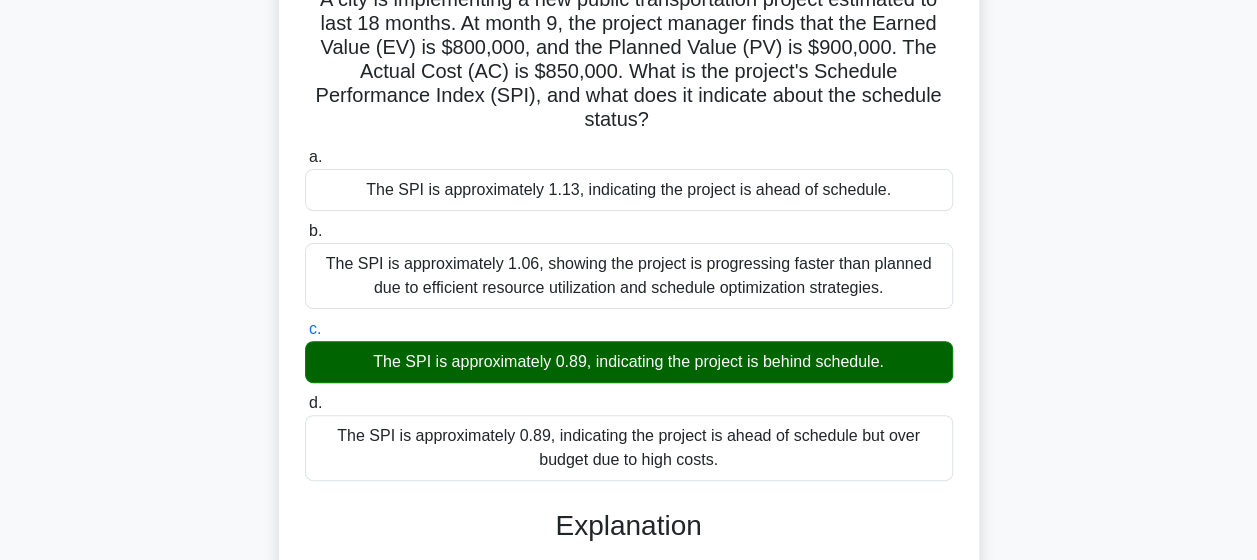 scroll, scrollTop: 520, scrollLeft: 0, axis: vertical 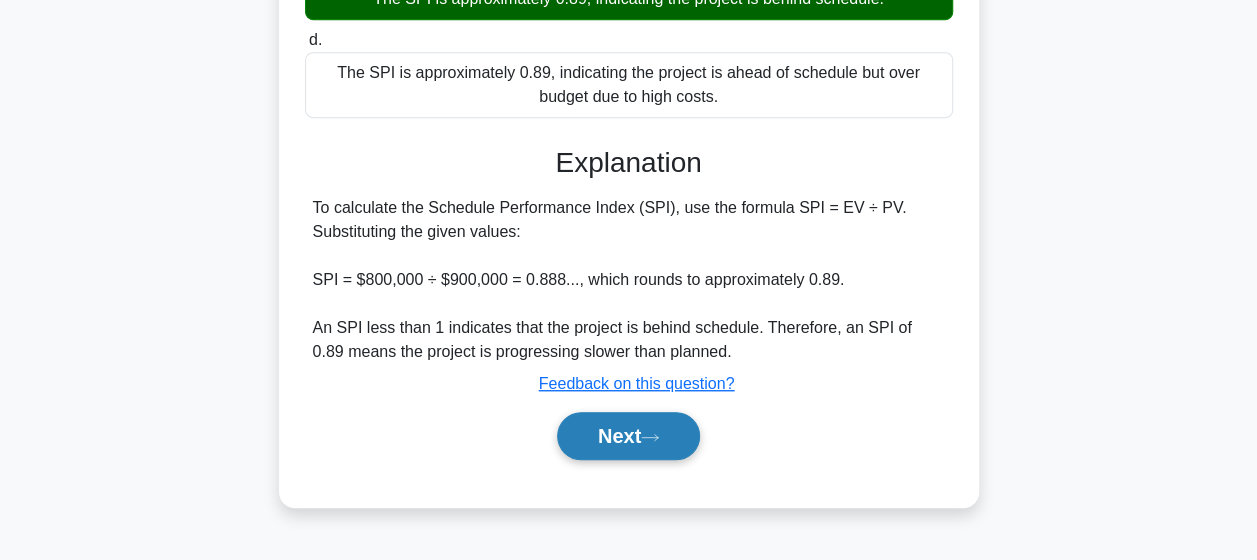 click on "Next" at bounding box center (628, 436) 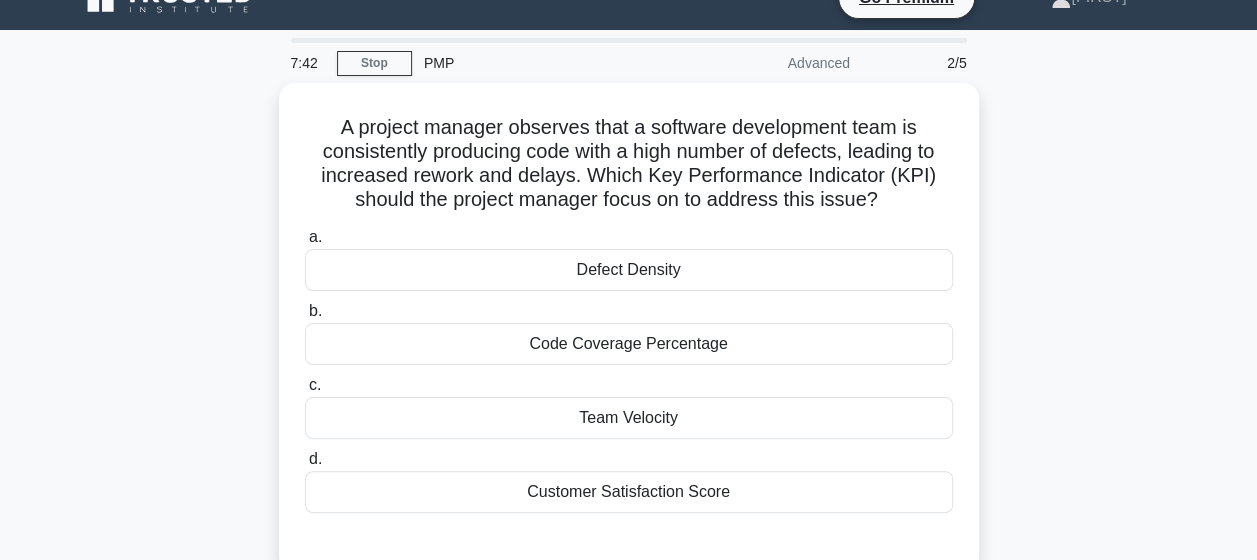 scroll, scrollTop: 76, scrollLeft: 0, axis: vertical 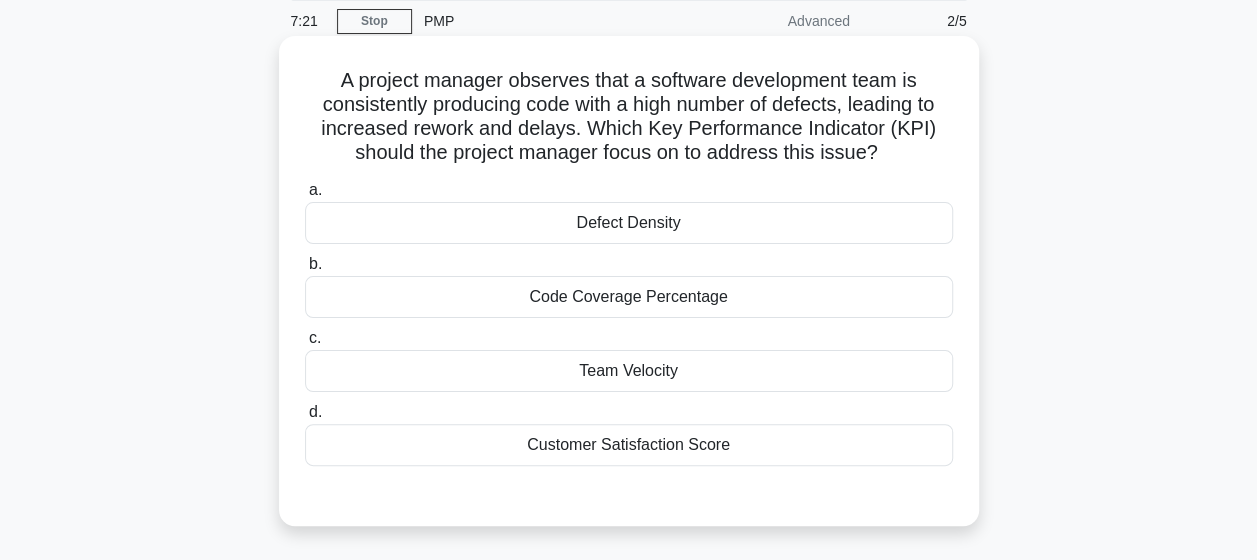 click on "Defect Density" at bounding box center (629, 223) 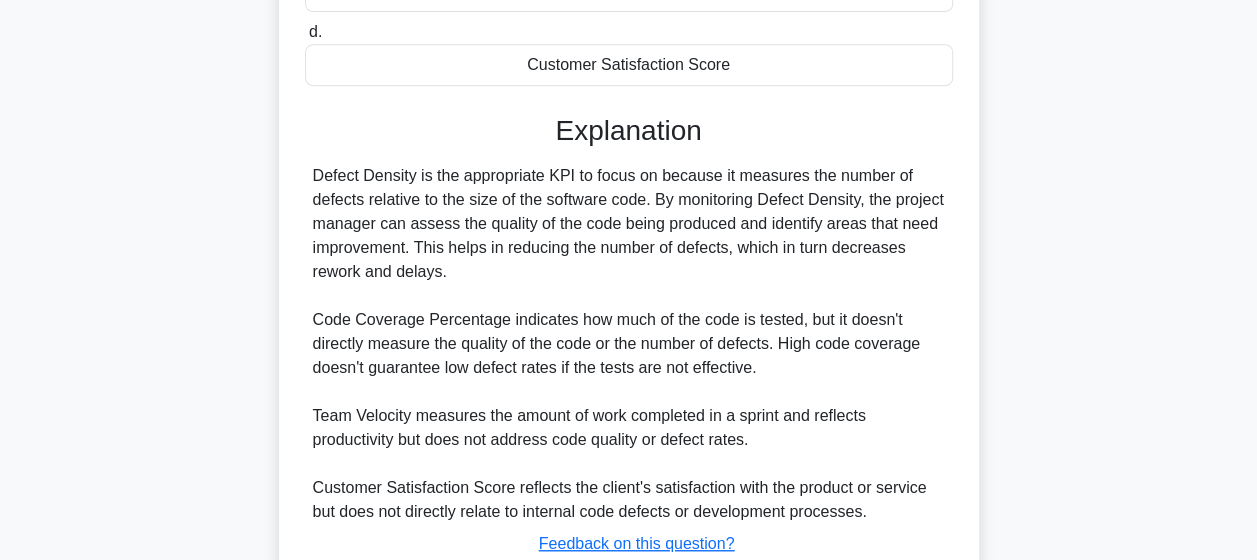 scroll, scrollTop: 598, scrollLeft: 0, axis: vertical 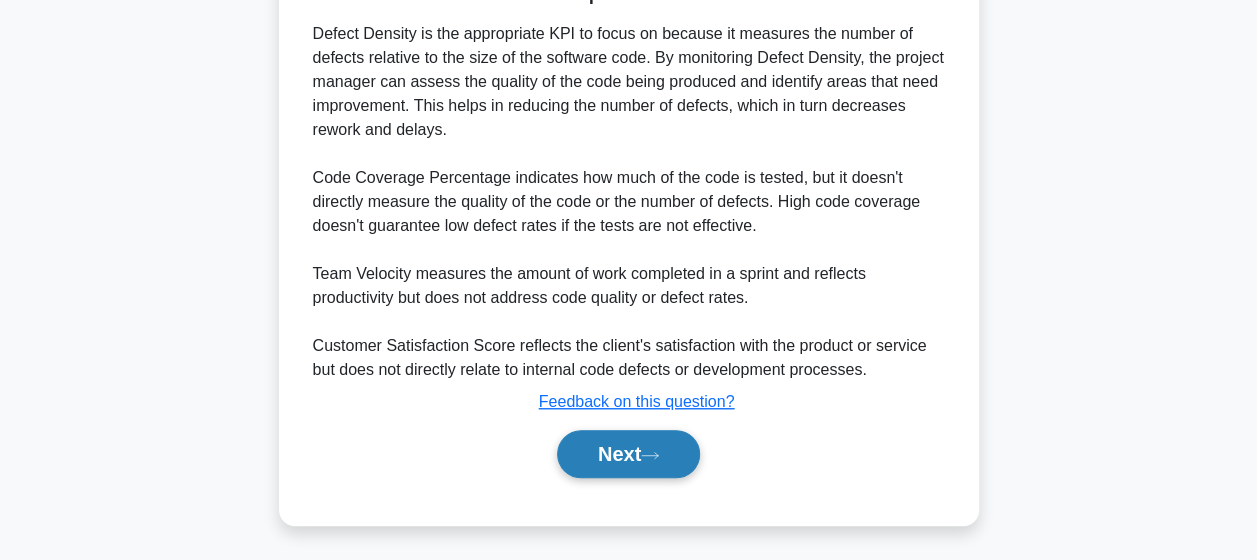 click on "Next" at bounding box center (628, 454) 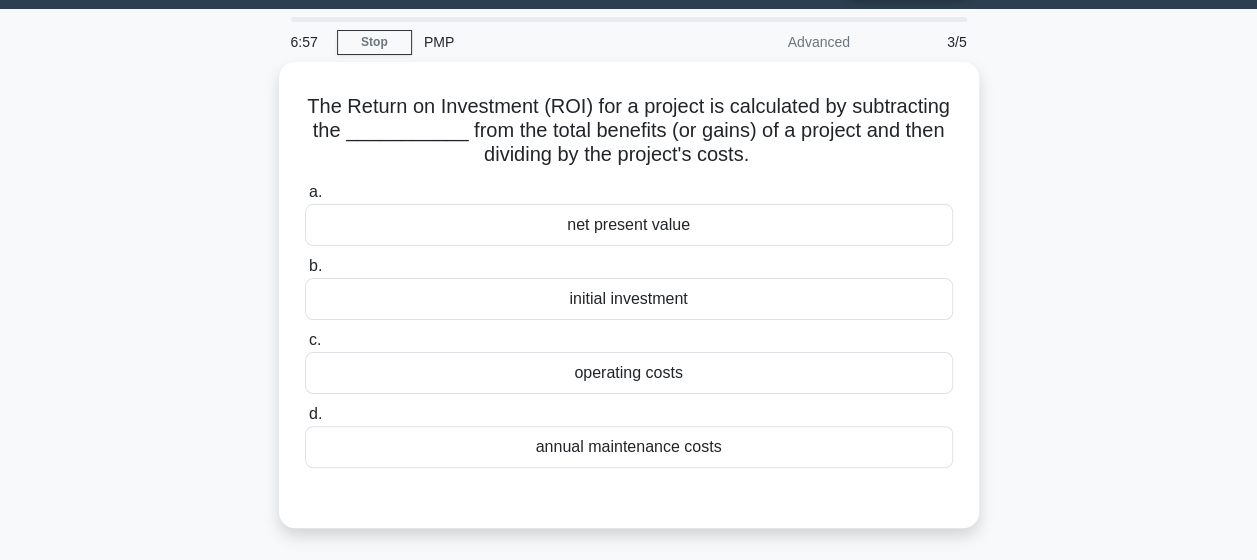scroll, scrollTop: 56, scrollLeft: 0, axis: vertical 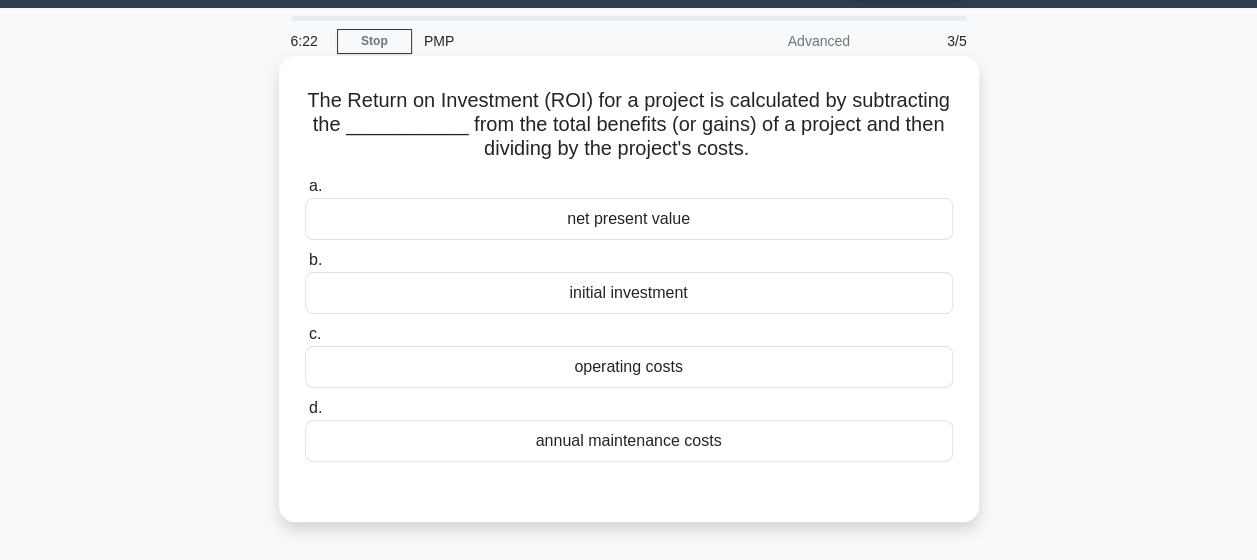 click on "net present value" at bounding box center [629, 219] 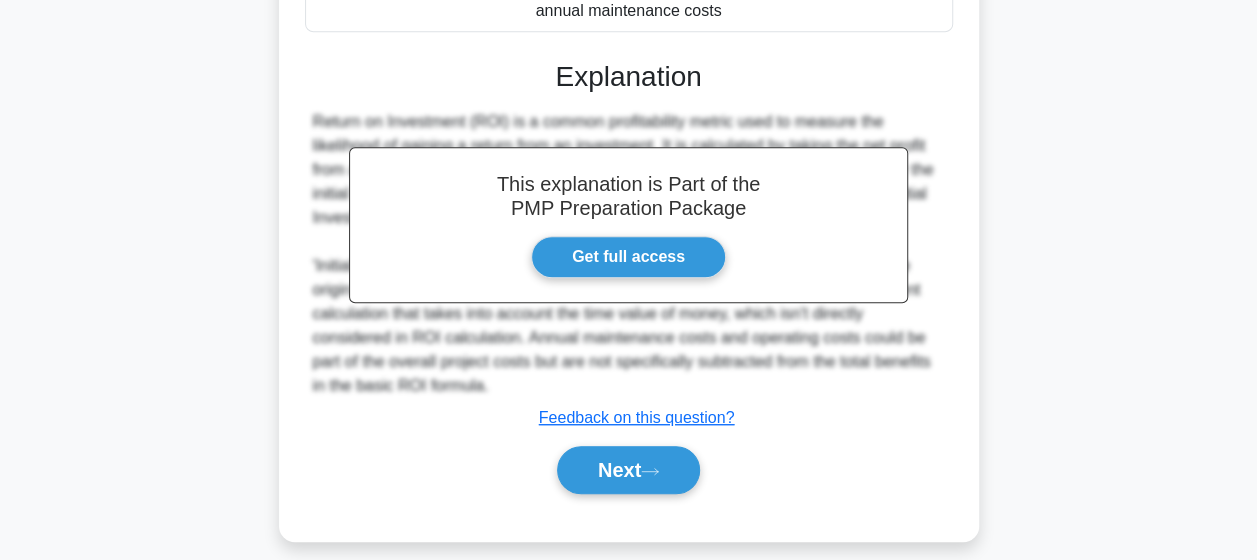 scroll, scrollTop: 489, scrollLeft: 0, axis: vertical 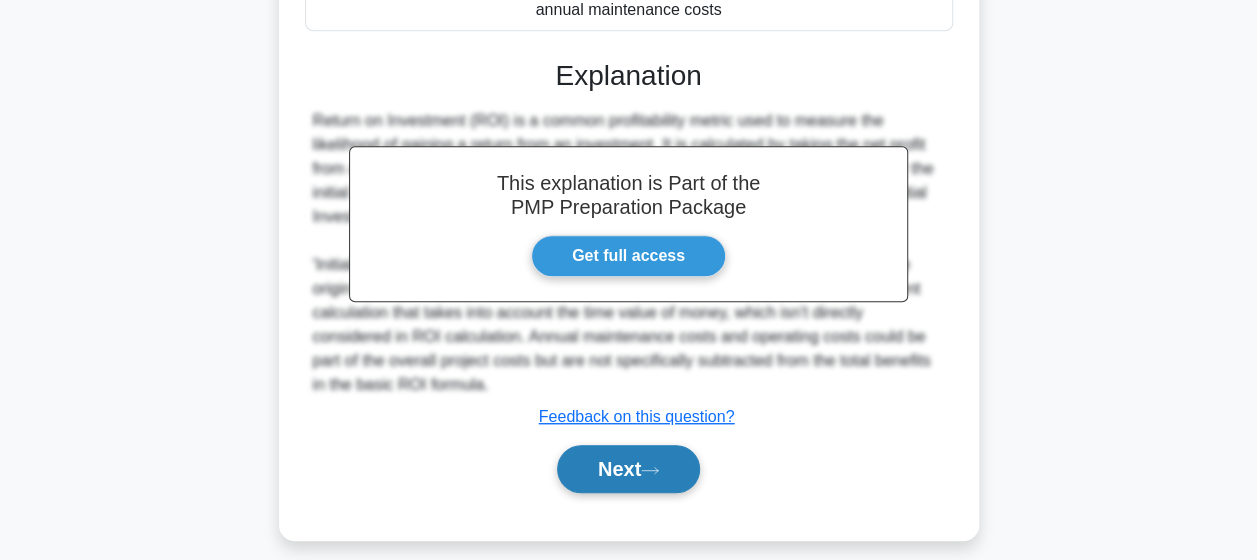 click on "Next" at bounding box center [628, 469] 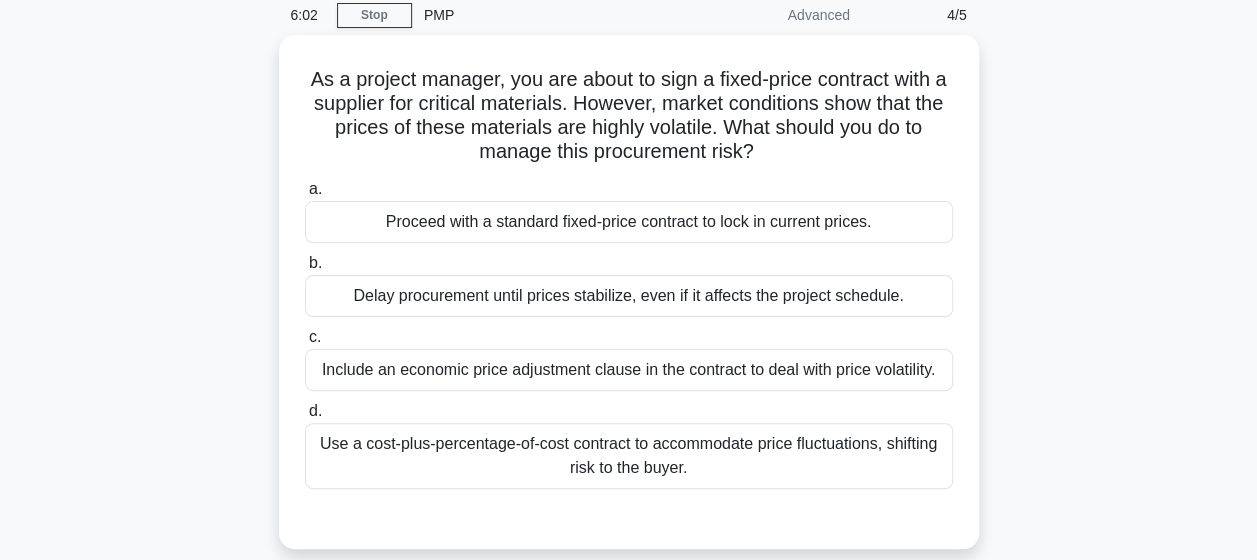 scroll, scrollTop: 83, scrollLeft: 0, axis: vertical 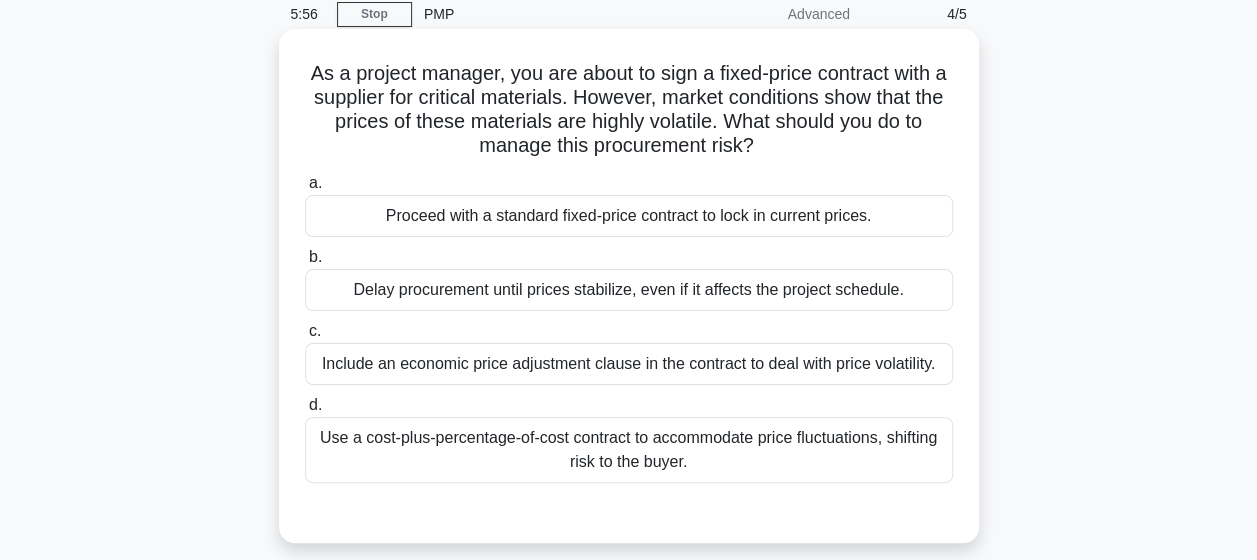 click on "Proceed with a standard fixed-price contract to lock in current prices." at bounding box center [629, 216] 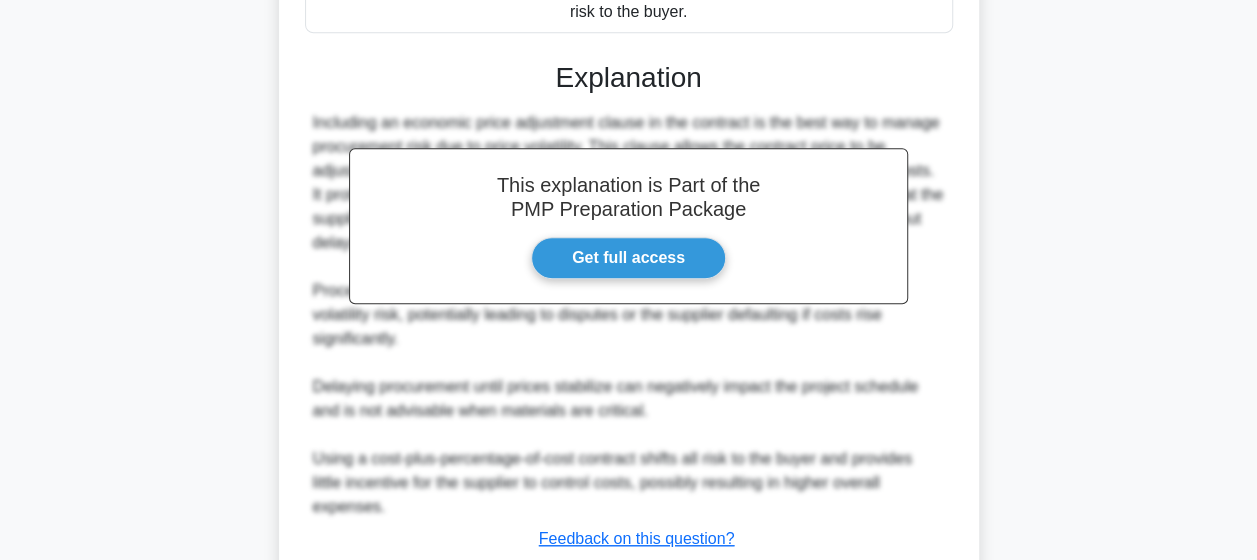 scroll, scrollTop: 697, scrollLeft: 0, axis: vertical 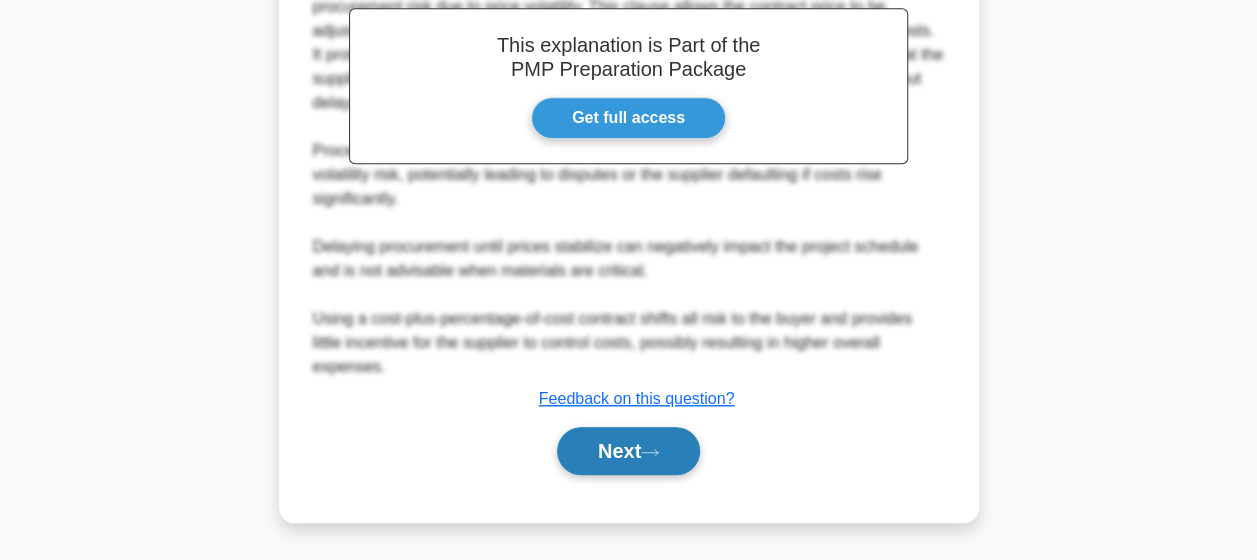 click on "Next" at bounding box center (628, 451) 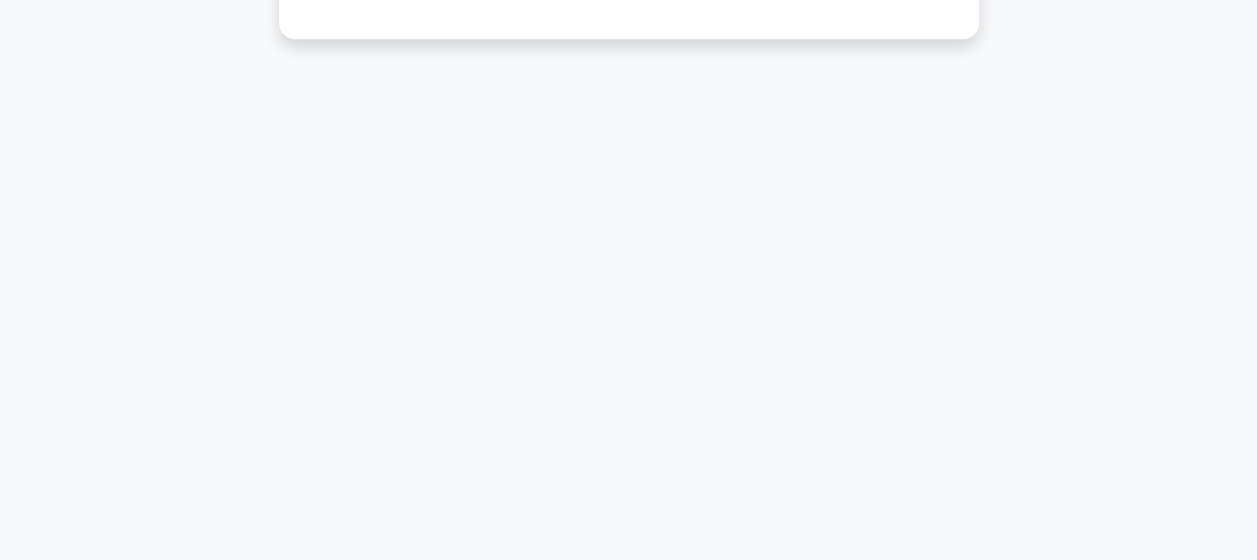 scroll, scrollTop: 0, scrollLeft: 0, axis: both 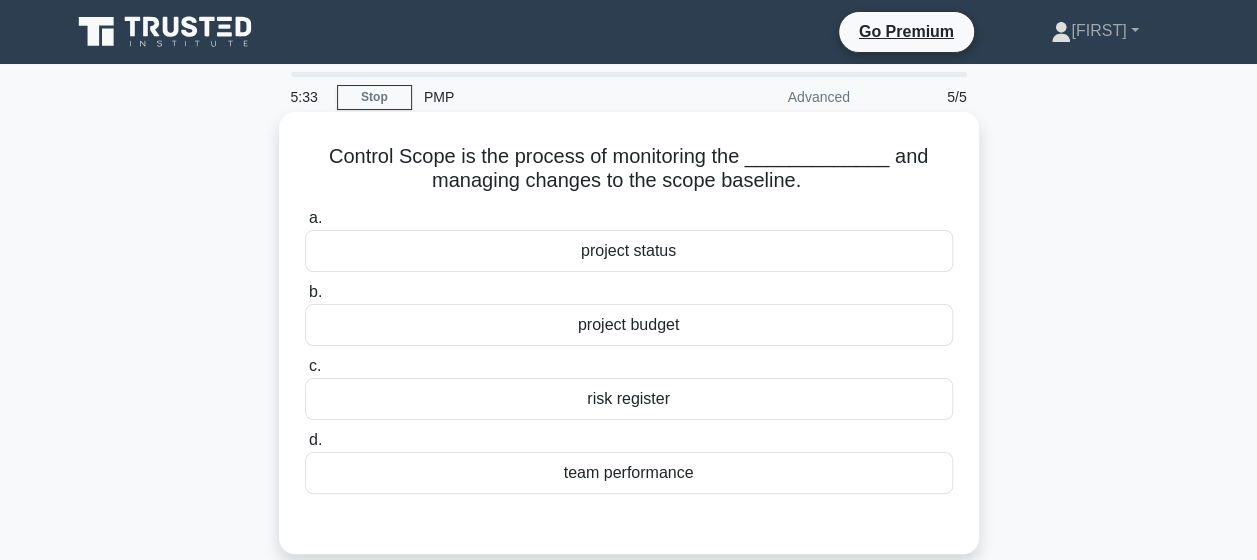 click on "project status" at bounding box center (629, 251) 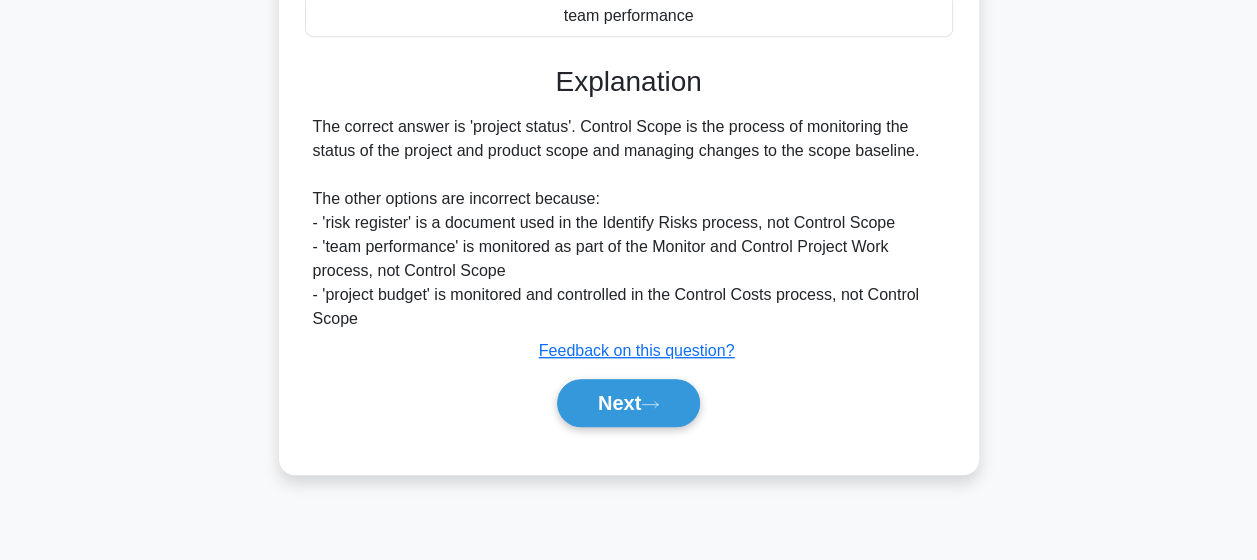 scroll, scrollTop: 459, scrollLeft: 0, axis: vertical 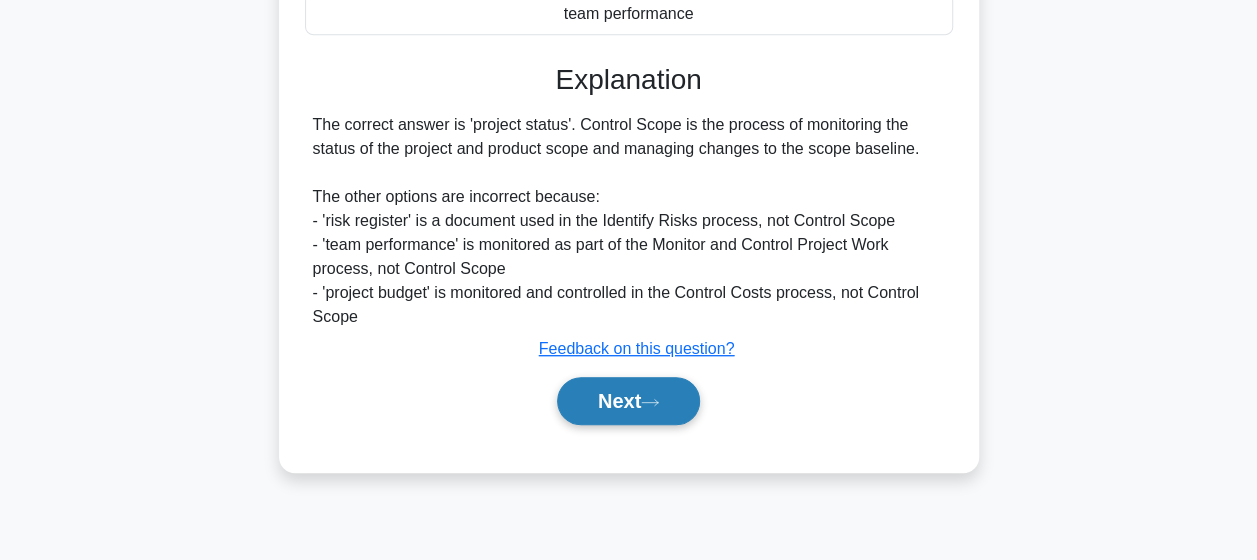click on "Next" at bounding box center [628, 401] 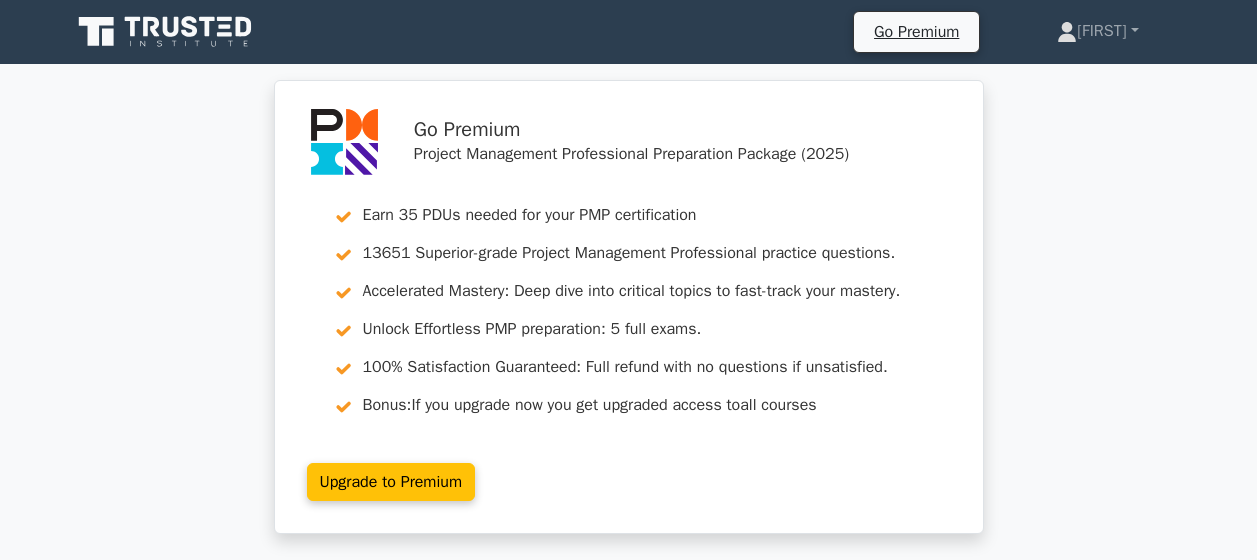 scroll, scrollTop: 0, scrollLeft: 0, axis: both 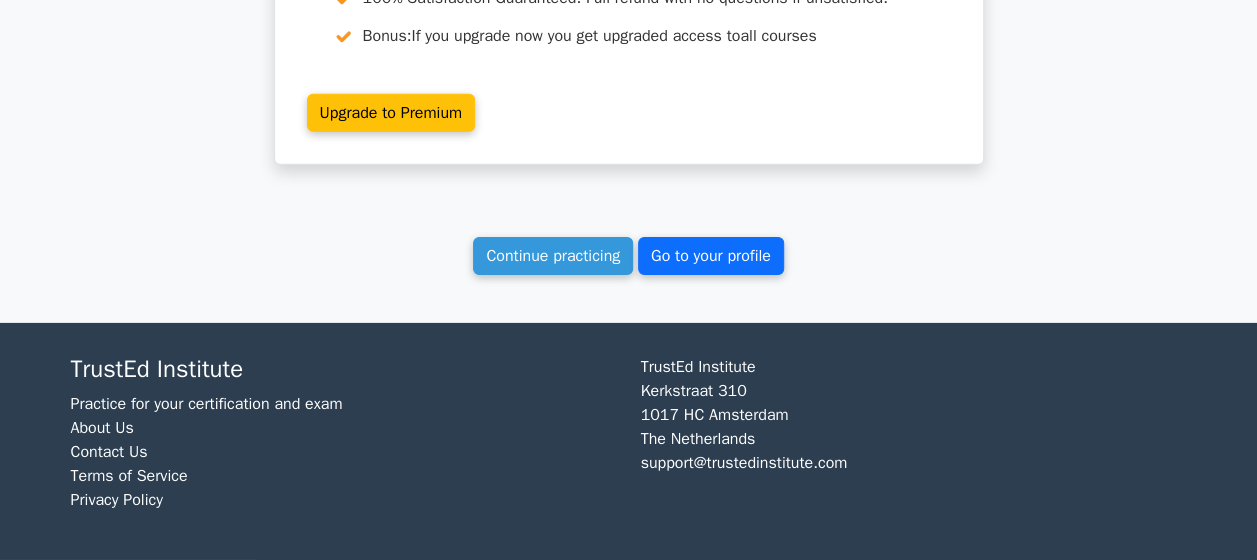 click on "Go to your profile" at bounding box center [711, 256] 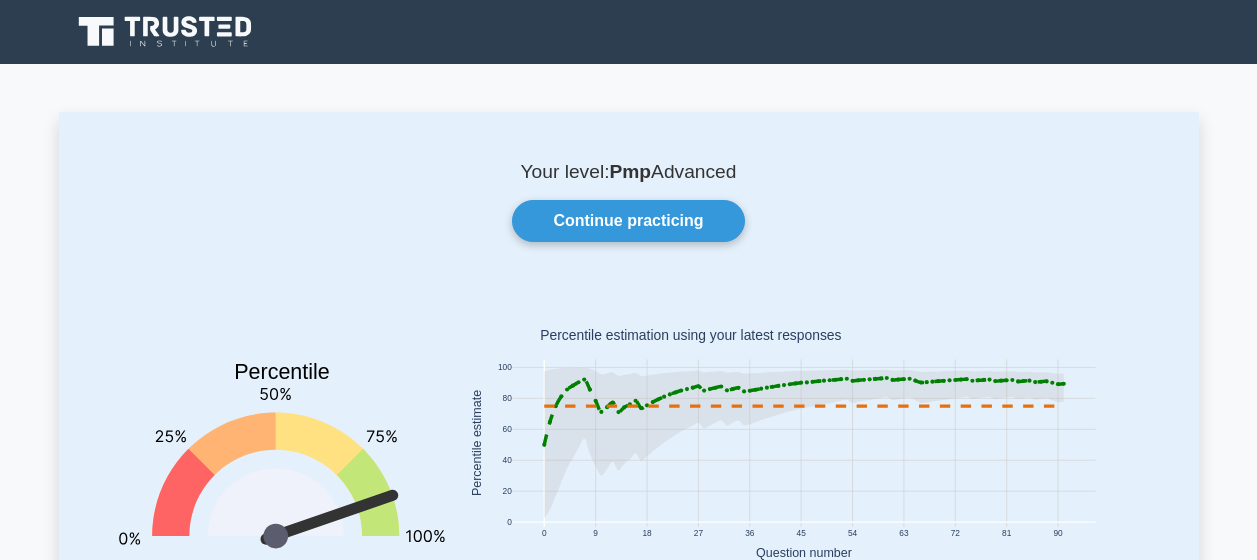 scroll, scrollTop: 0, scrollLeft: 0, axis: both 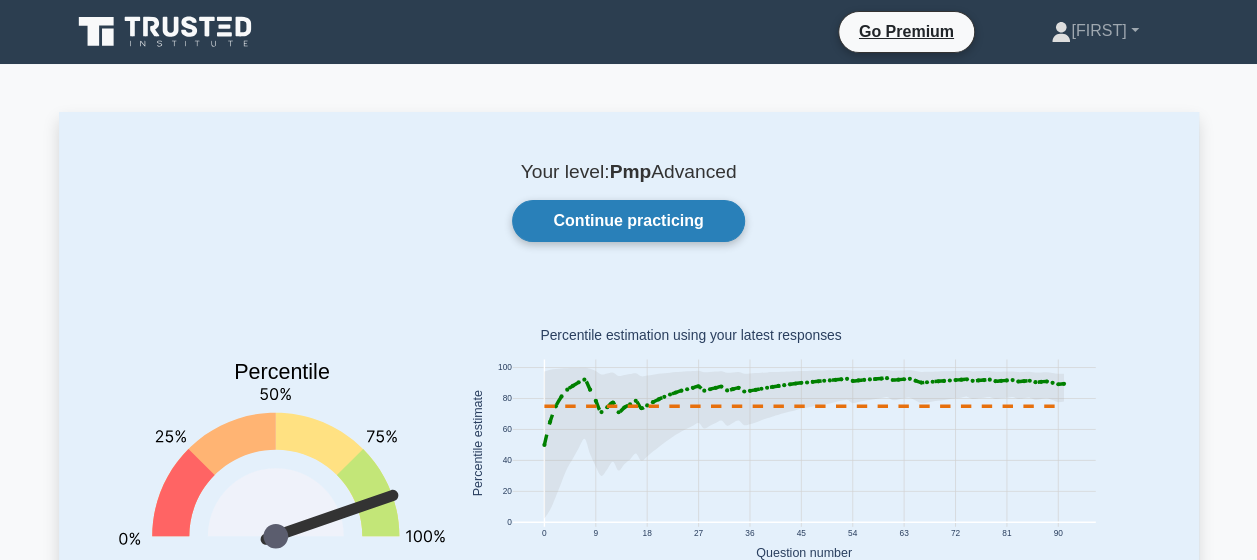 click on "Continue practicing" at bounding box center (628, 221) 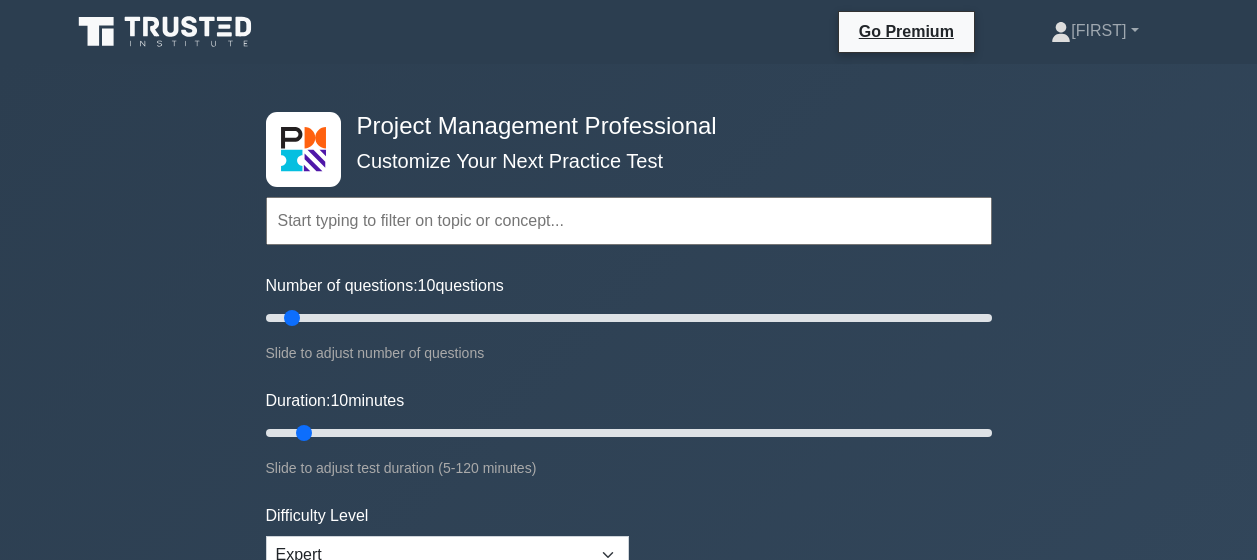 scroll, scrollTop: 0, scrollLeft: 0, axis: both 